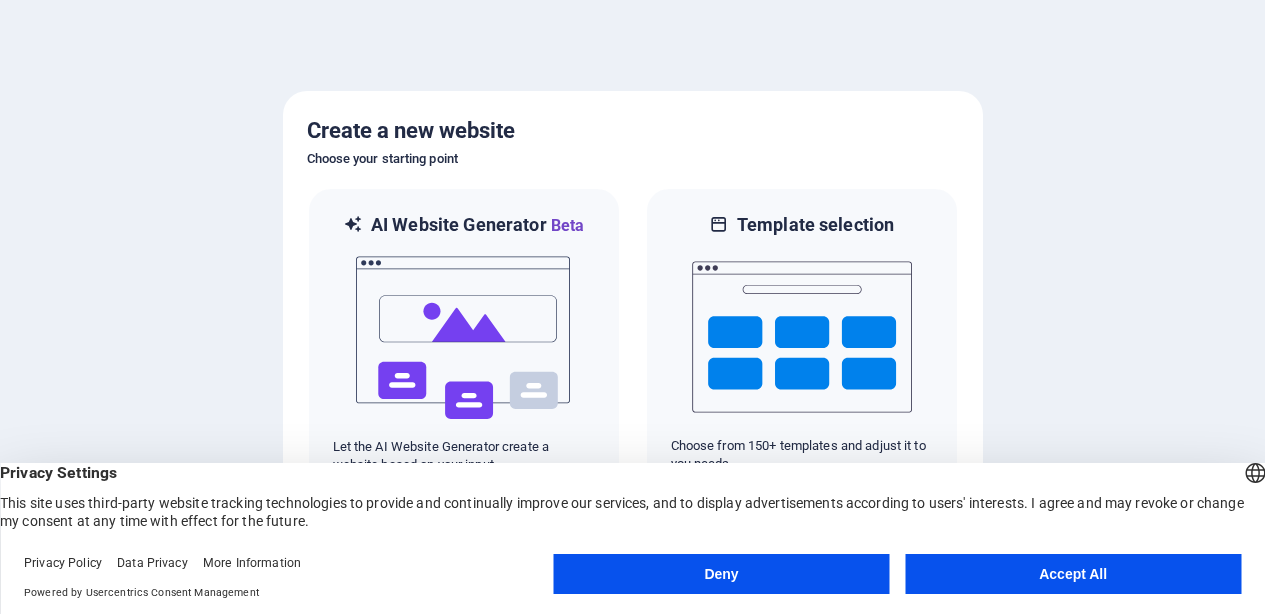 scroll, scrollTop: 0, scrollLeft: 0, axis: both 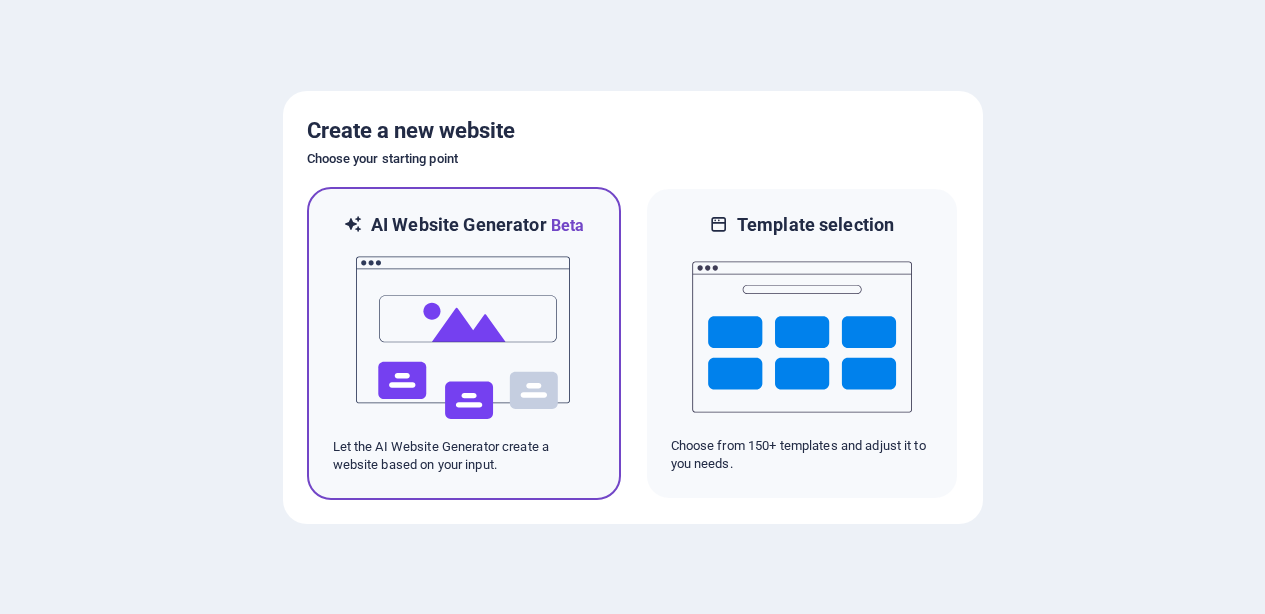 click at bounding box center (464, 338) 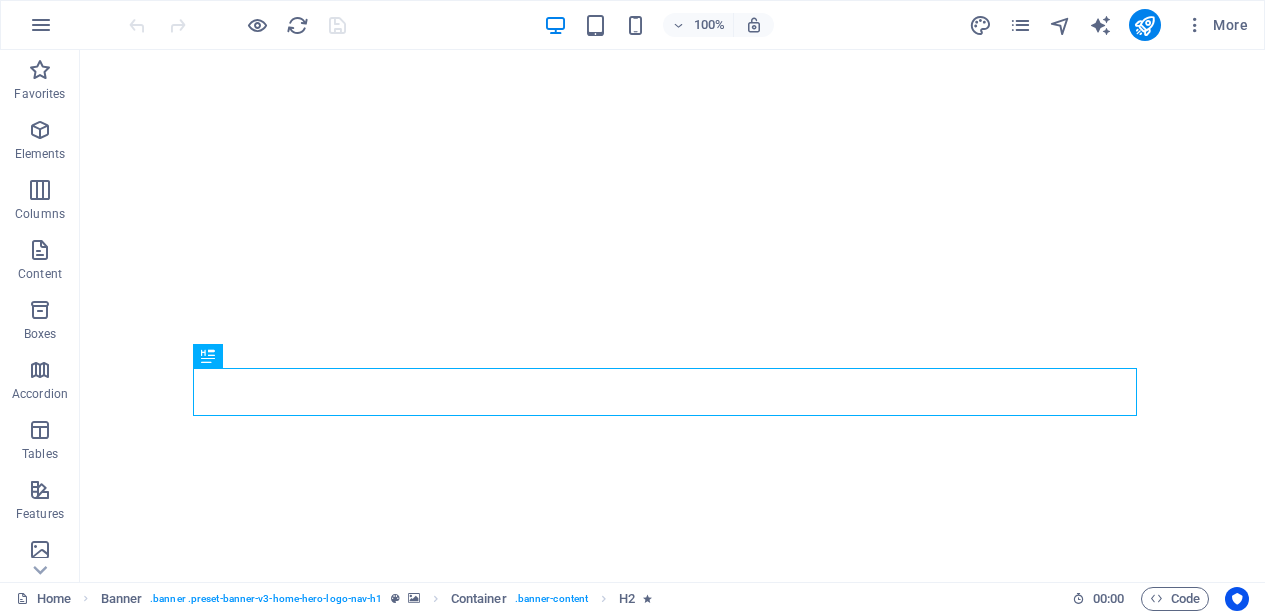 scroll, scrollTop: 0, scrollLeft: 0, axis: both 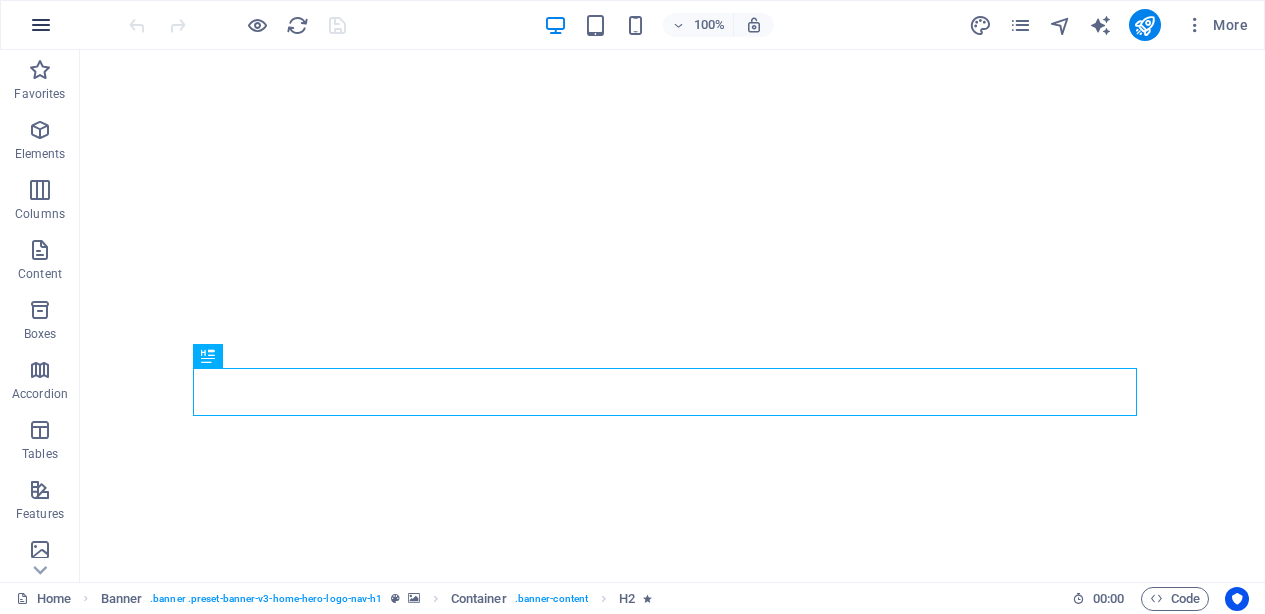 click at bounding box center [41, 25] 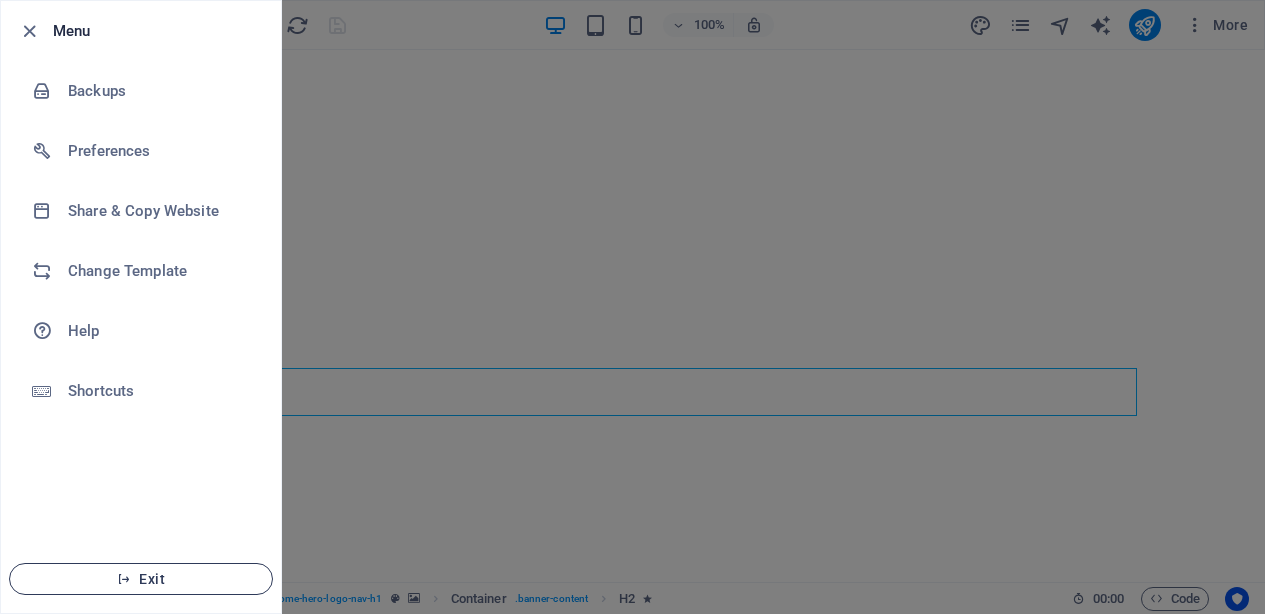 click on "Exit" at bounding box center [141, 579] 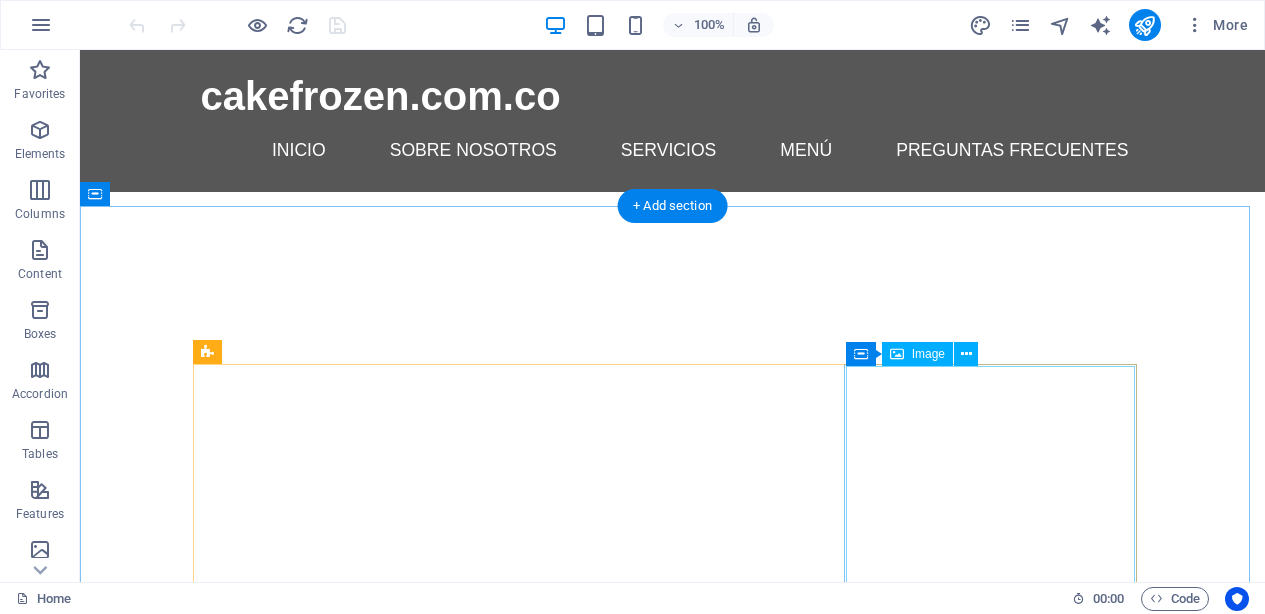 scroll, scrollTop: 0, scrollLeft: 0, axis: both 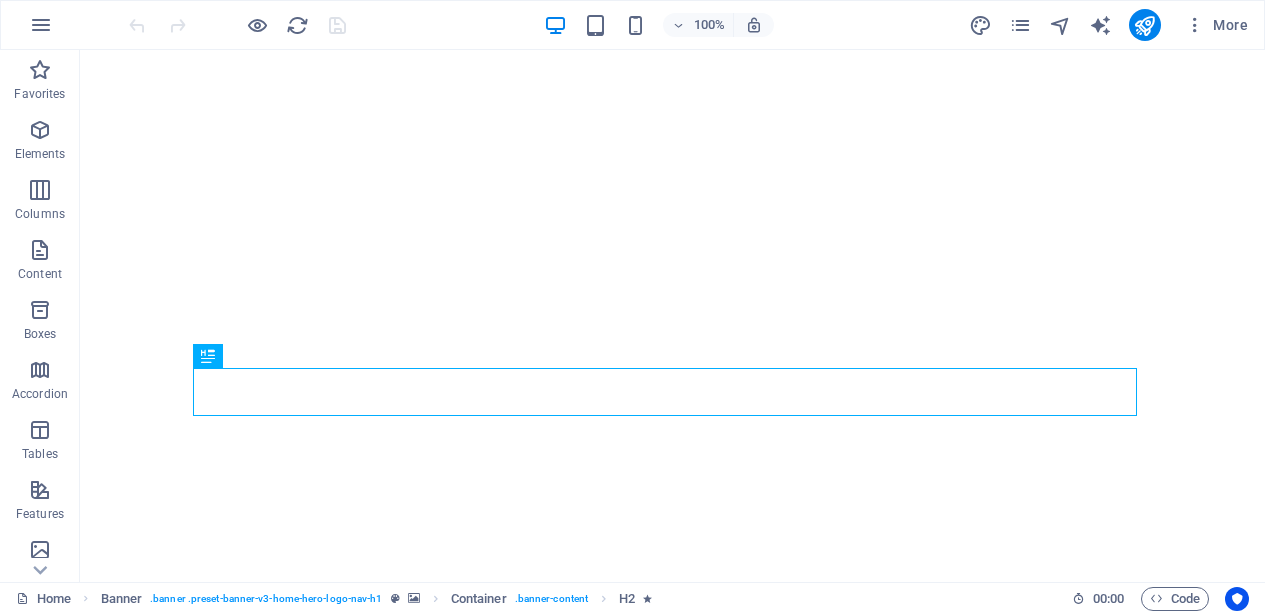 click at bounding box center (237, 25) 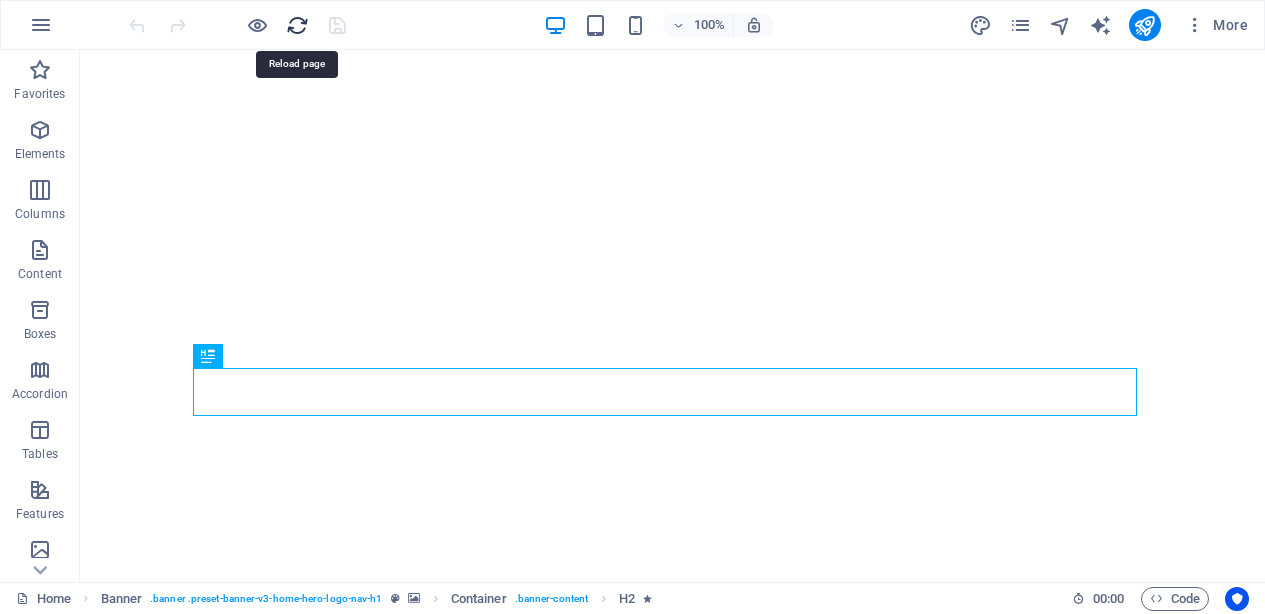 click at bounding box center (297, 25) 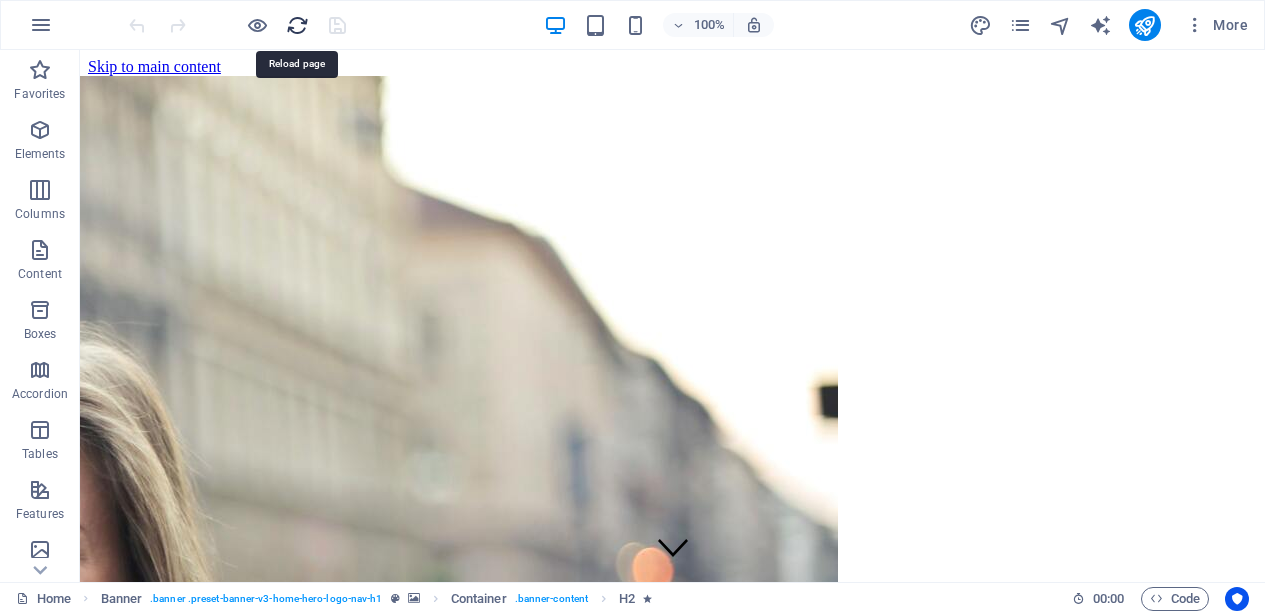 scroll, scrollTop: 0, scrollLeft: 0, axis: both 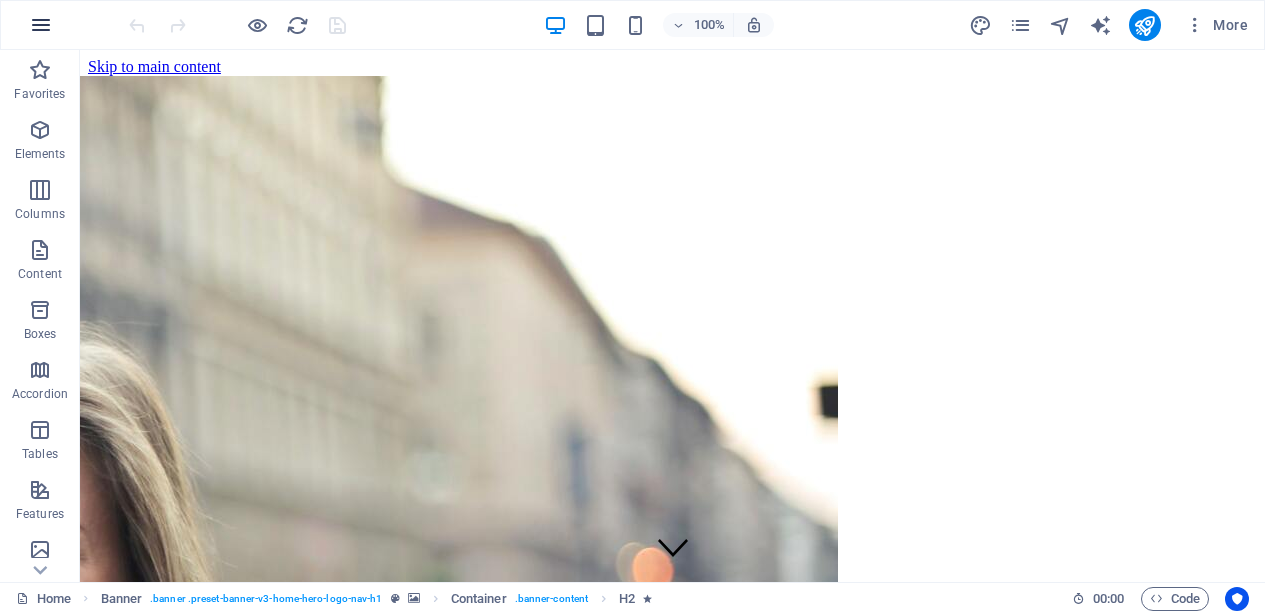 click at bounding box center (41, 25) 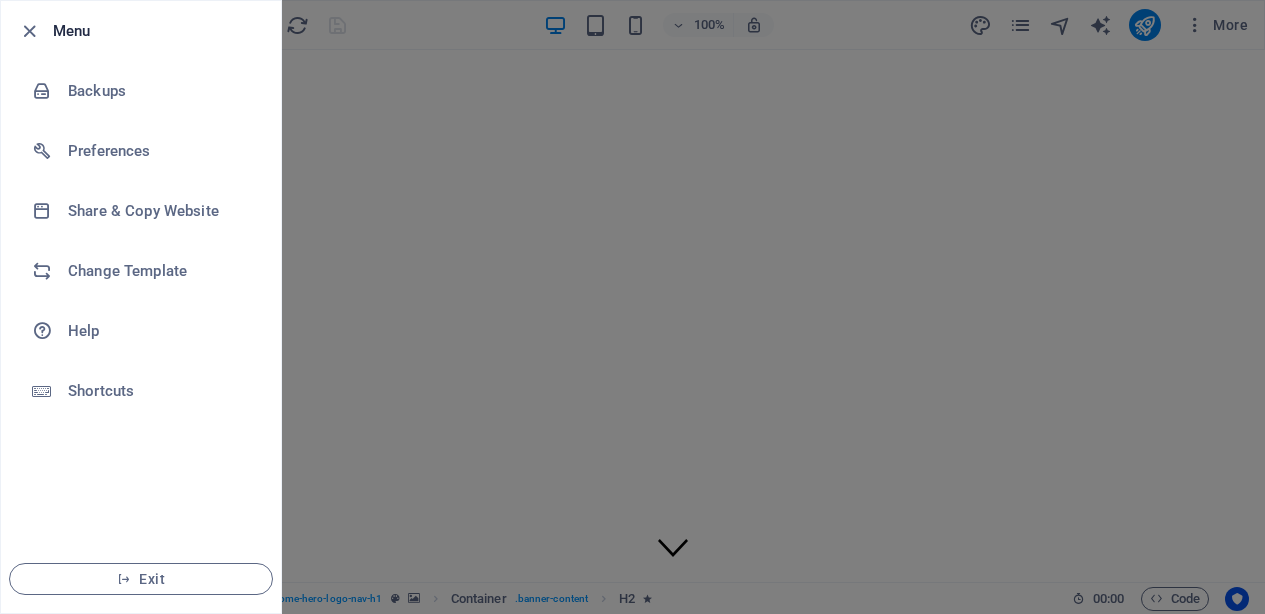 click at bounding box center (632, 307) 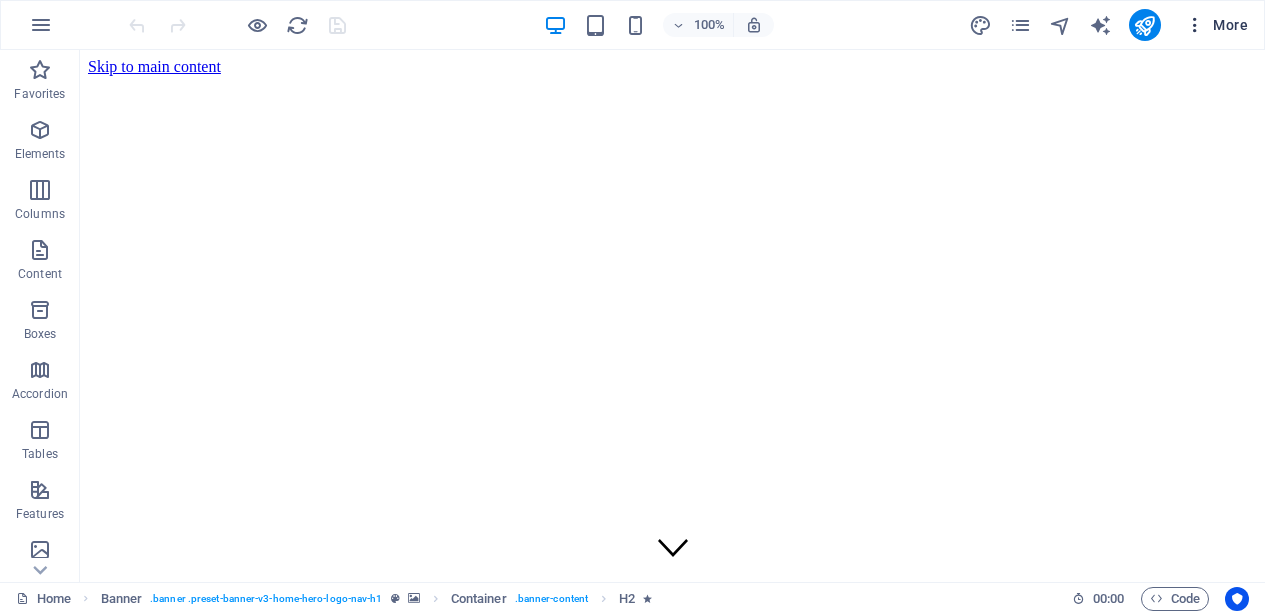 click at bounding box center (1195, 25) 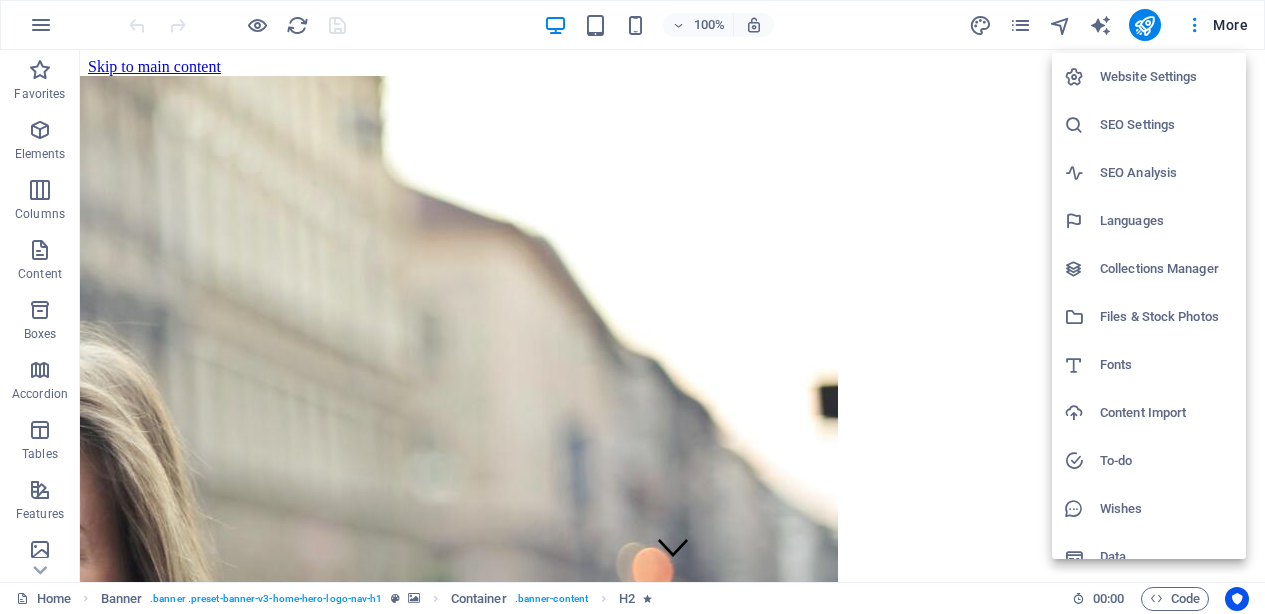 scroll, scrollTop: 22, scrollLeft: 0, axis: vertical 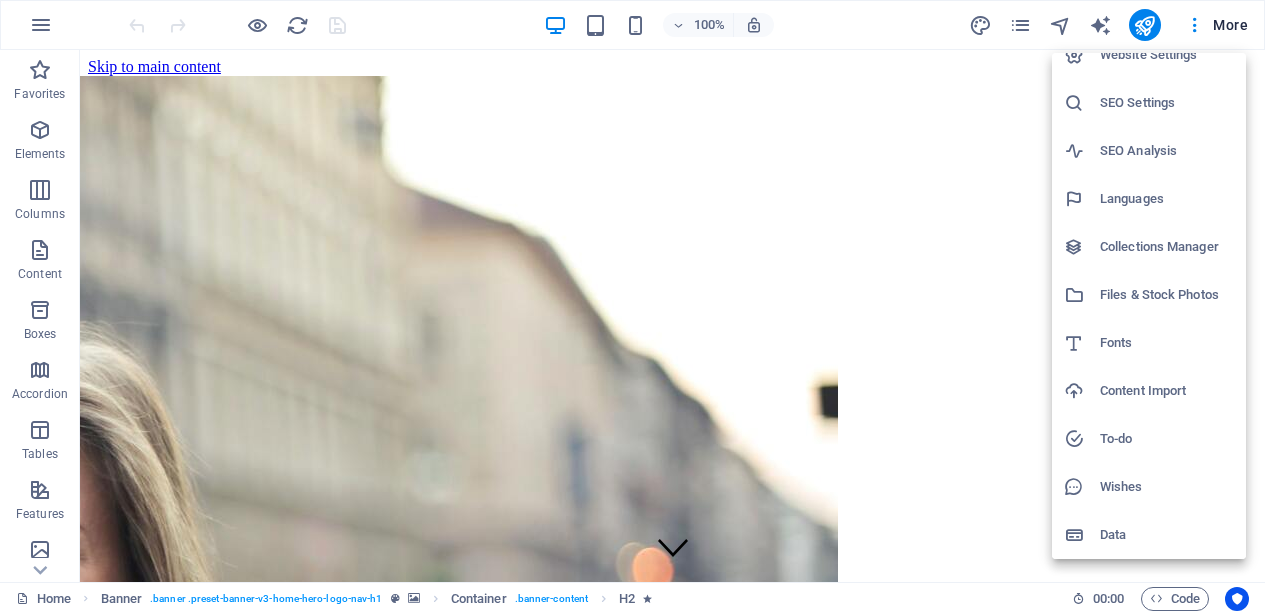 click at bounding box center [632, 307] 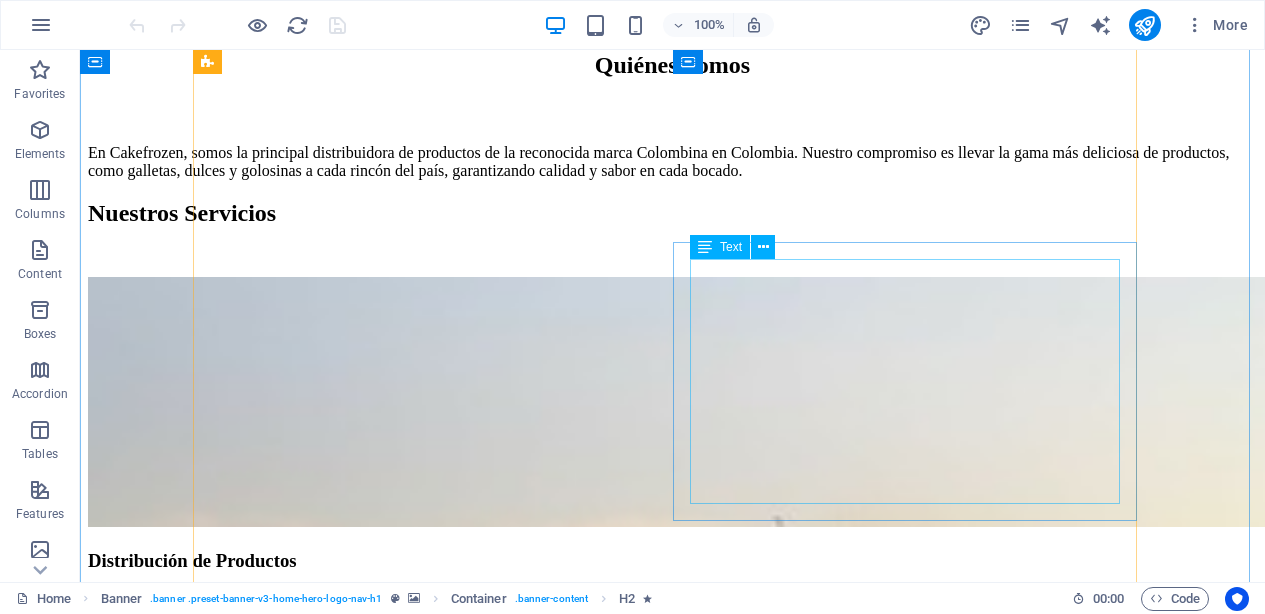 scroll, scrollTop: 2377, scrollLeft: 0, axis: vertical 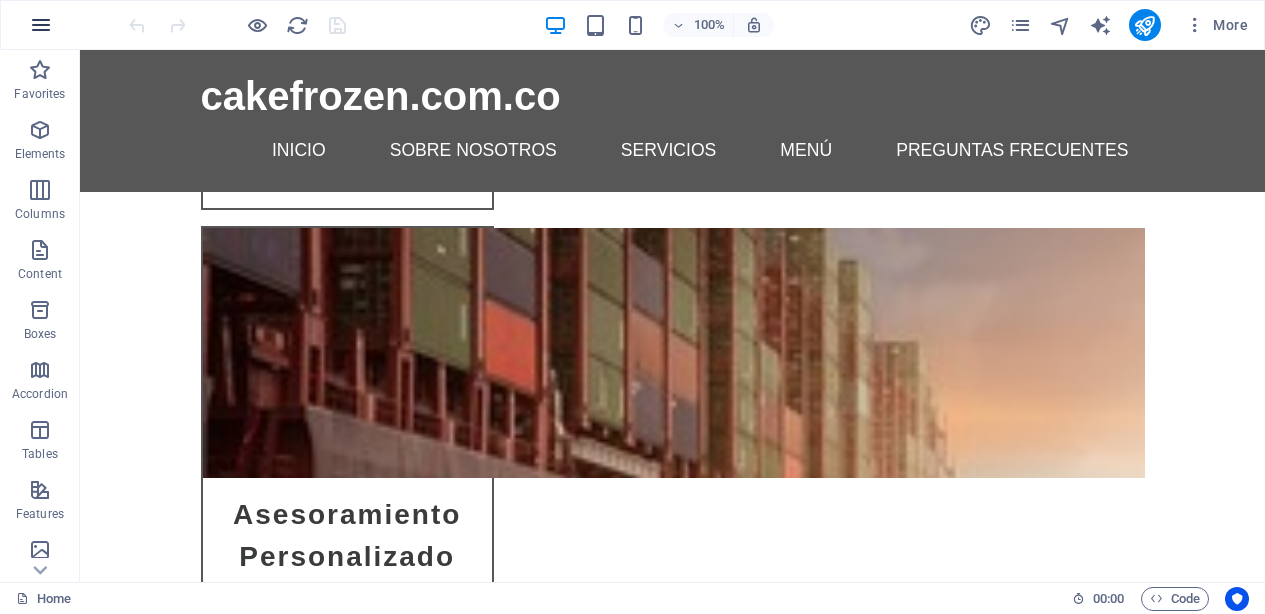 click at bounding box center [41, 25] 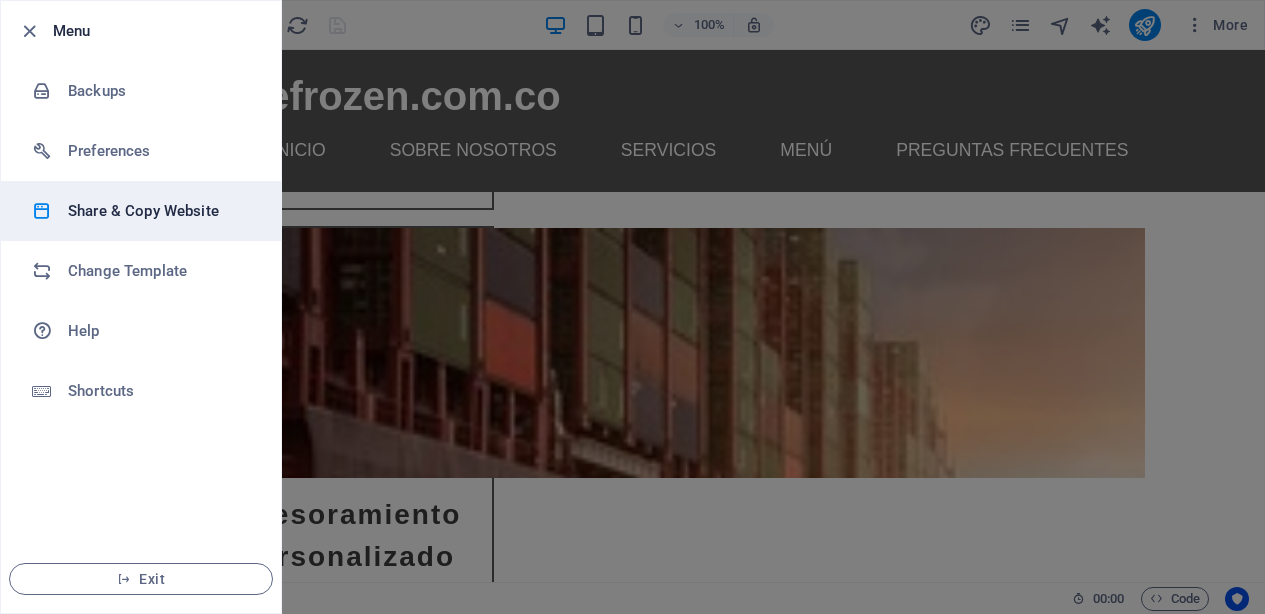 click on "Share & Copy Website" at bounding box center (160, 211) 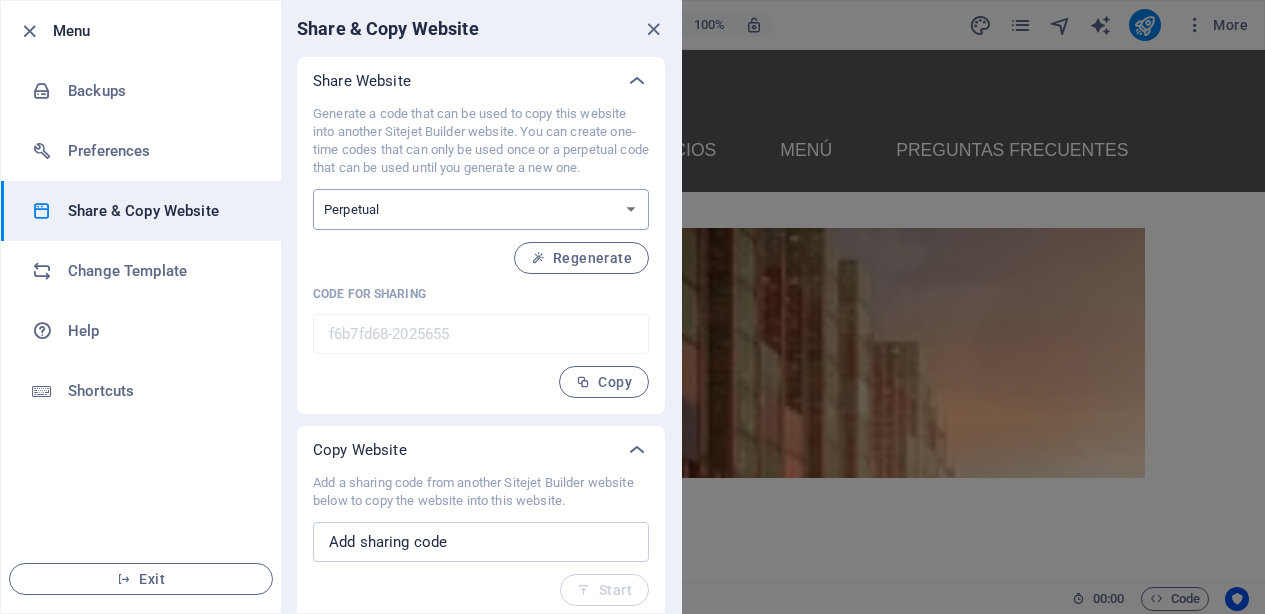 click on "One-time Perpetual" at bounding box center [481, 209] 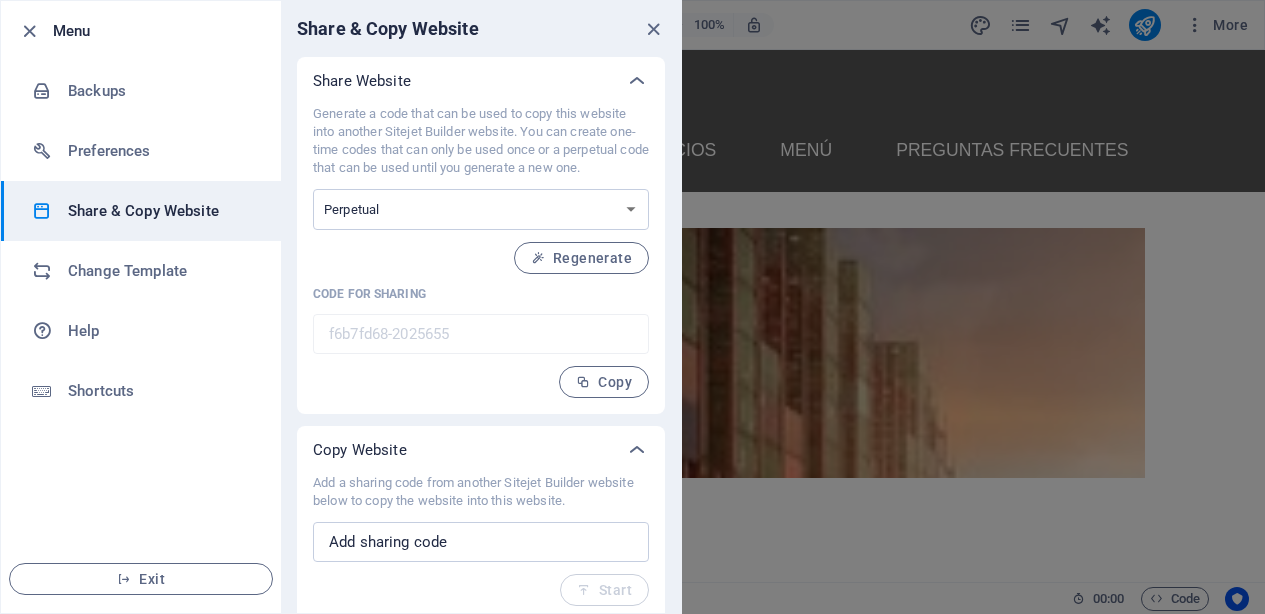 scroll, scrollTop: 27, scrollLeft: 0, axis: vertical 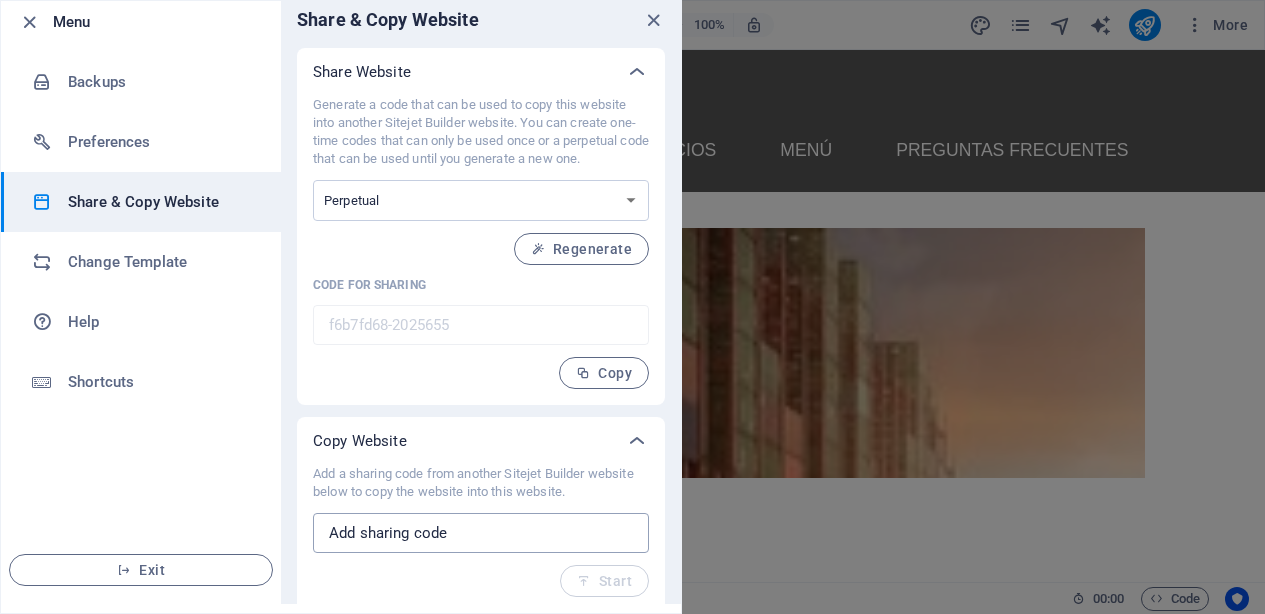 click at bounding box center (481, 533) 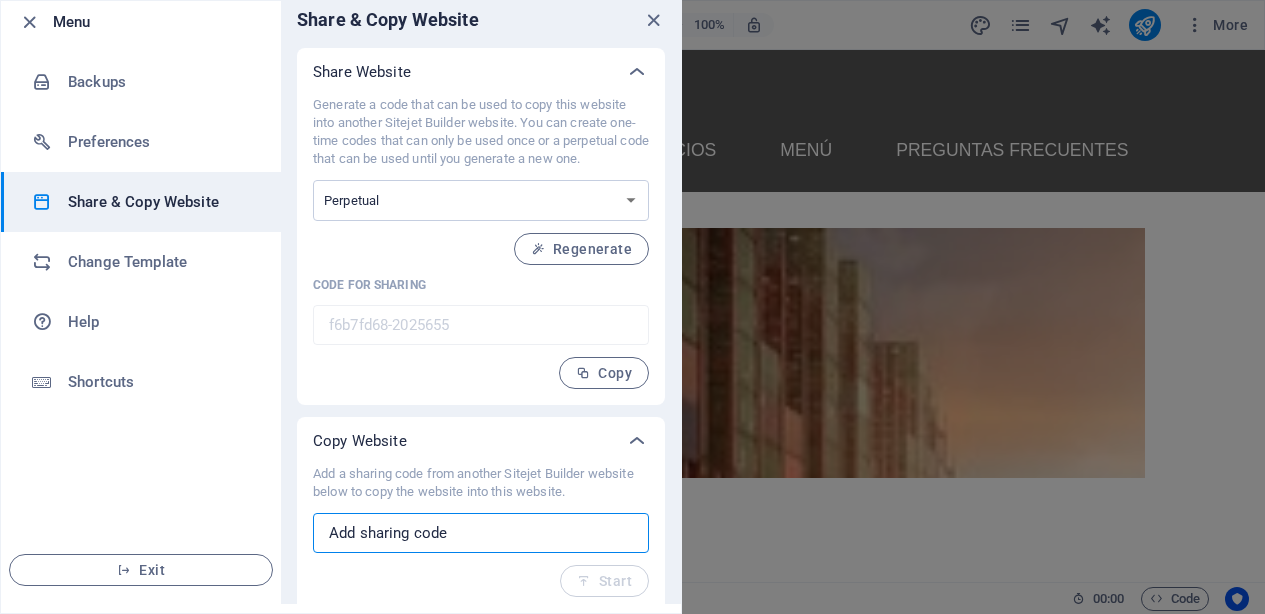 paste on "https://colombina.com/co-es/product/detail/7702011091659/cono-maxilatto-frutos-rojos-x-88g" 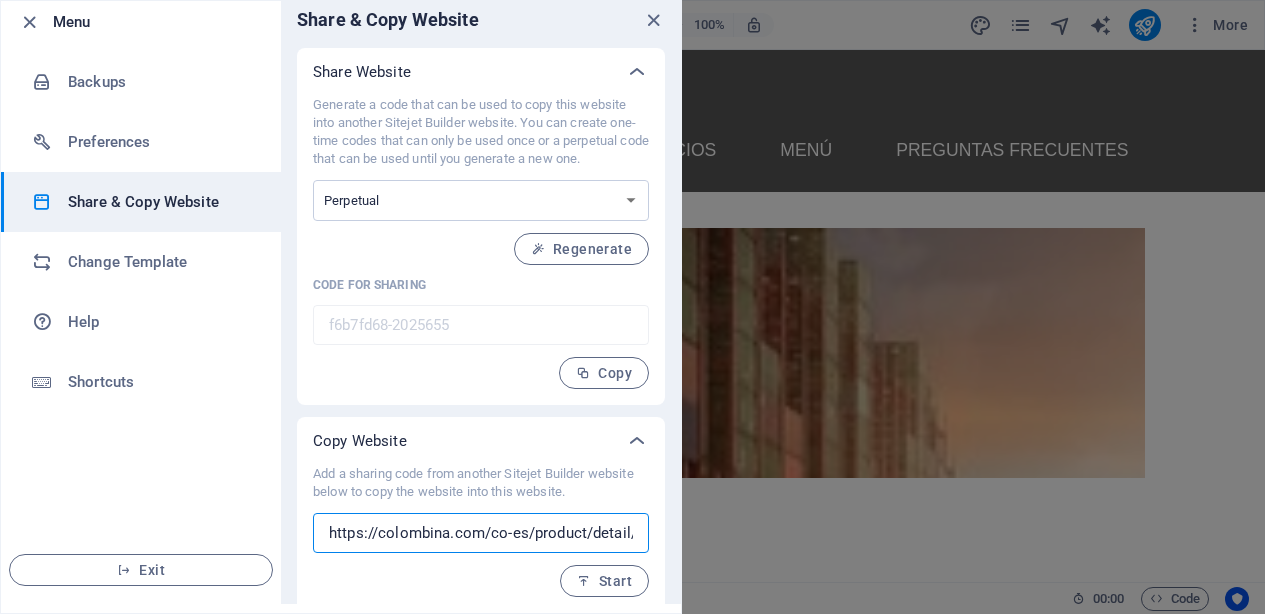 scroll, scrollTop: 0, scrollLeft: 362, axis: horizontal 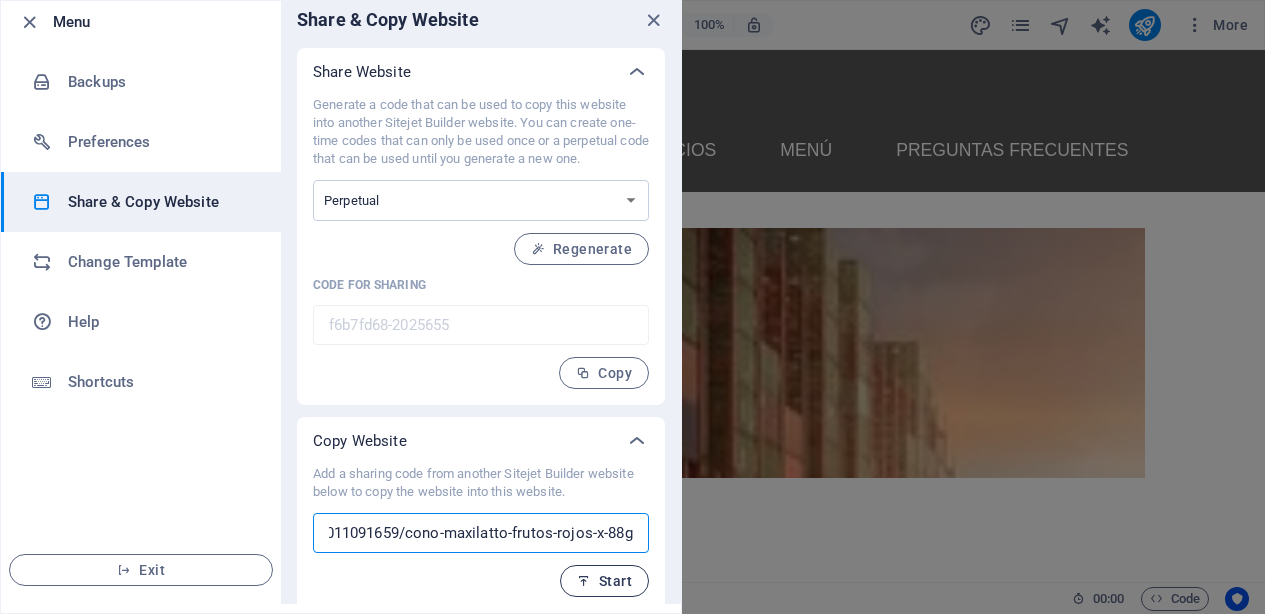 click on "Start" at bounding box center [604, 581] 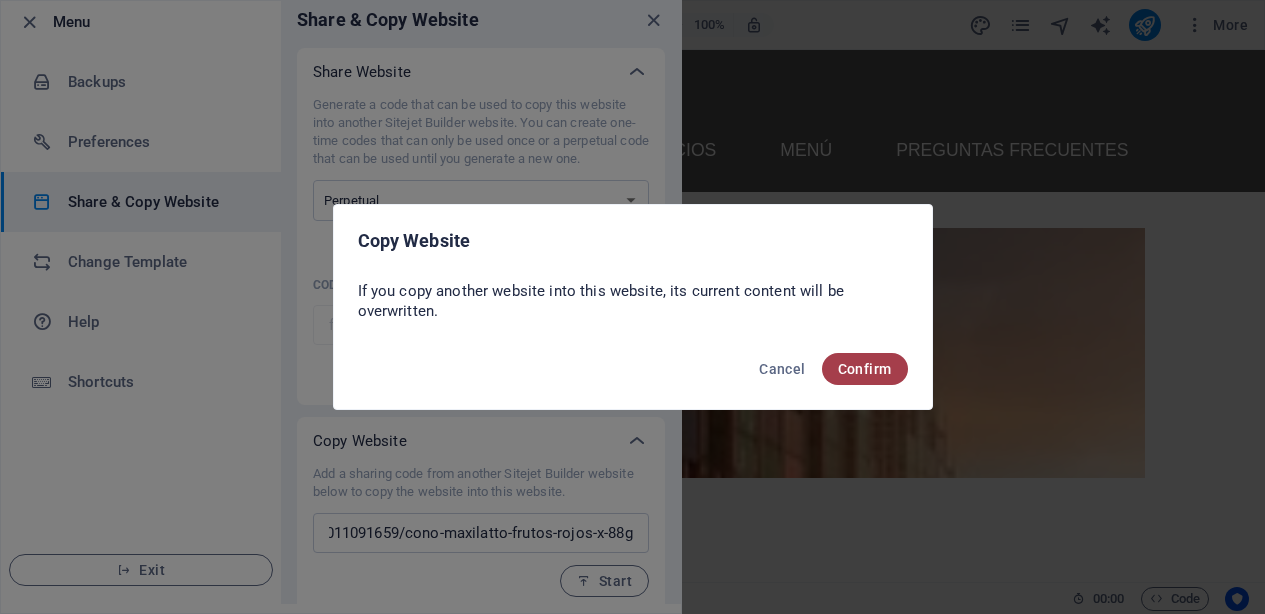 click on "Confirm" at bounding box center [865, 369] 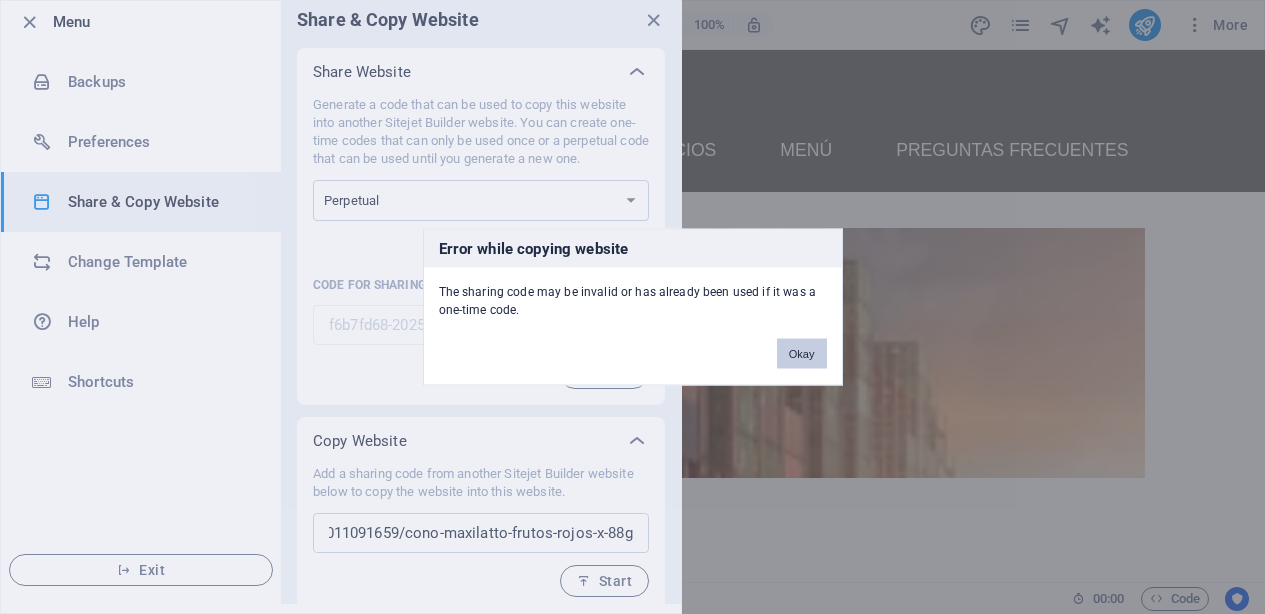 click on "Okay" at bounding box center (802, 354) 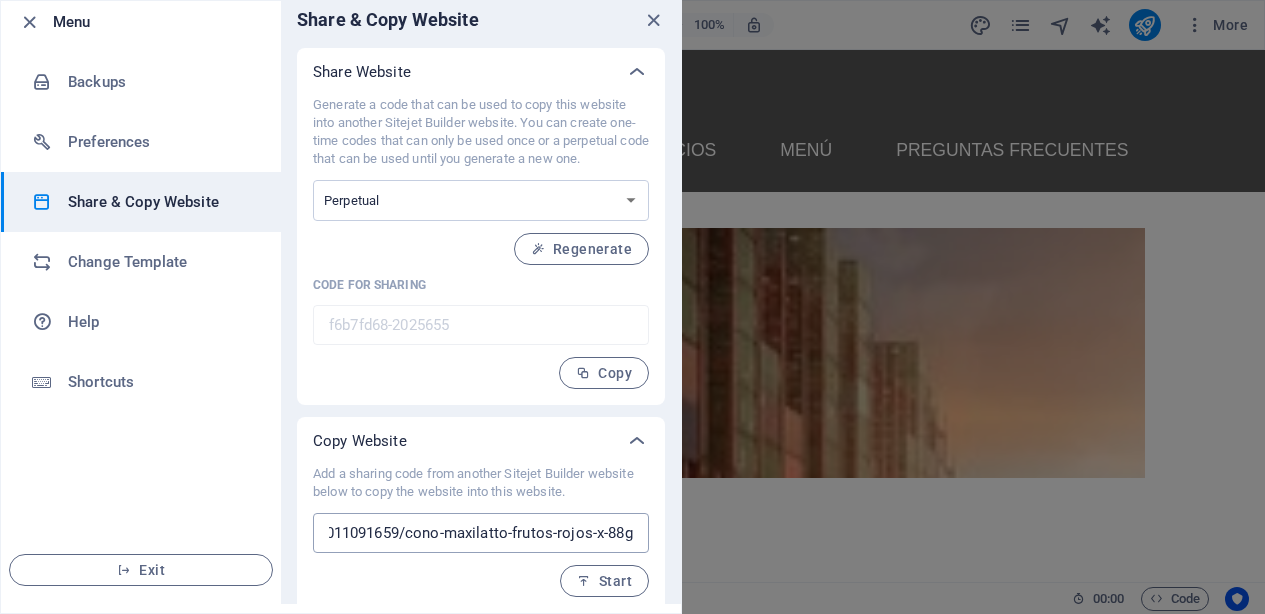 click on "https://colombina.com/co-es/product/detail/7702011091659/cono-maxilatto-frutos-rojos-x-88g" at bounding box center (481, 533) 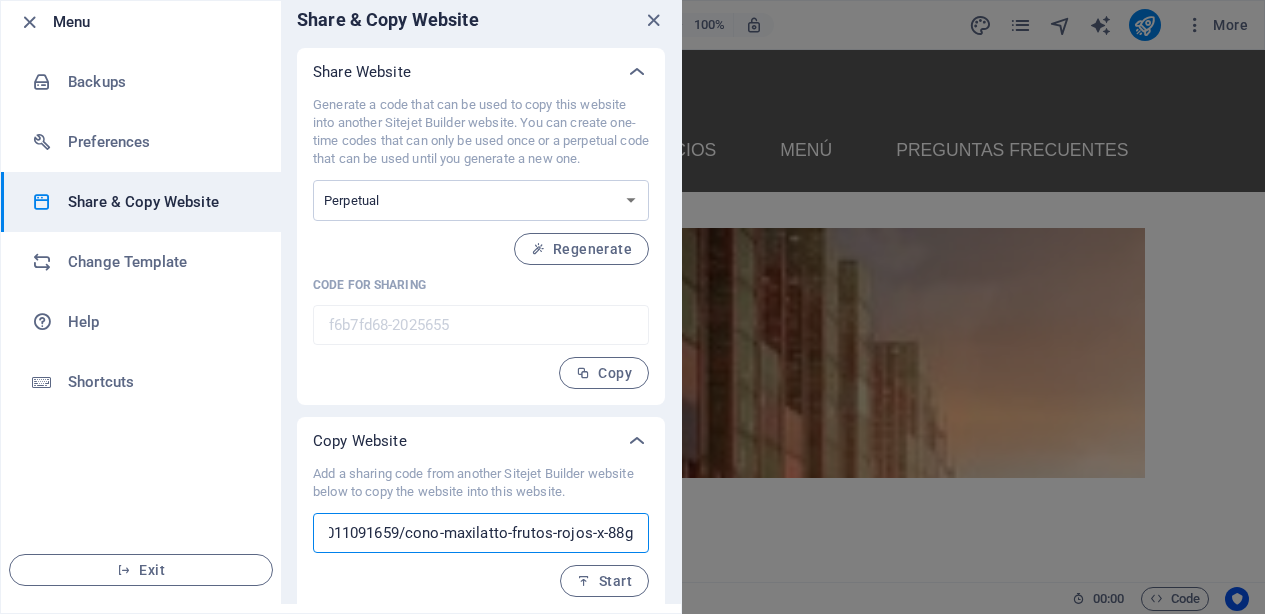 click on "https://colombina.com/co-es/product/detail/7702011091659/cono-maxilatto-frutos-rojos-x-88g" at bounding box center [481, 533] 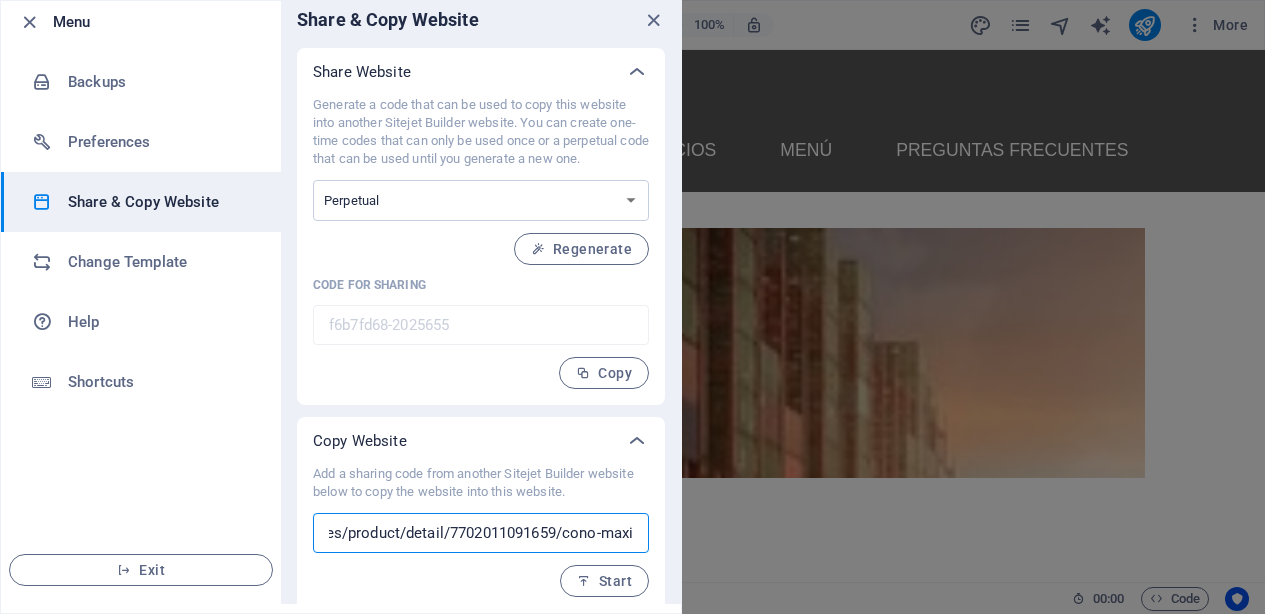 type on "https://colombina.com/co-es/product/detail/7702011091659/cono-max" 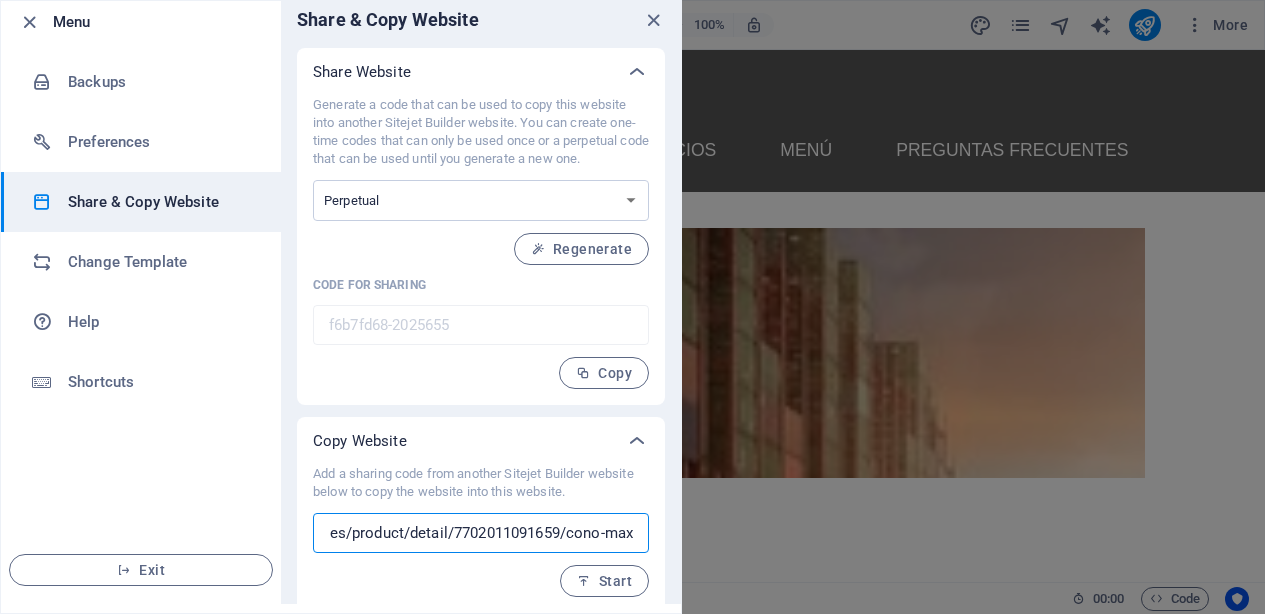click on "https://colombina.com/co-es/product/detail/7702011091659/cono-max" at bounding box center [481, 533] 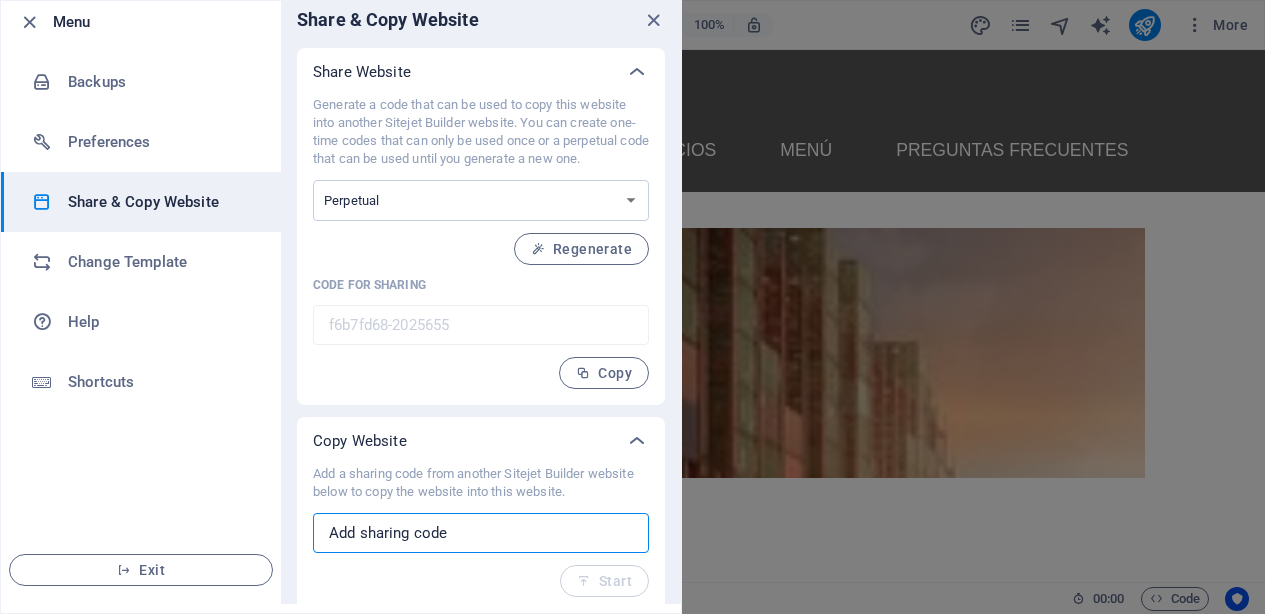 scroll, scrollTop: 0, scrollLeft: 0, axis: both 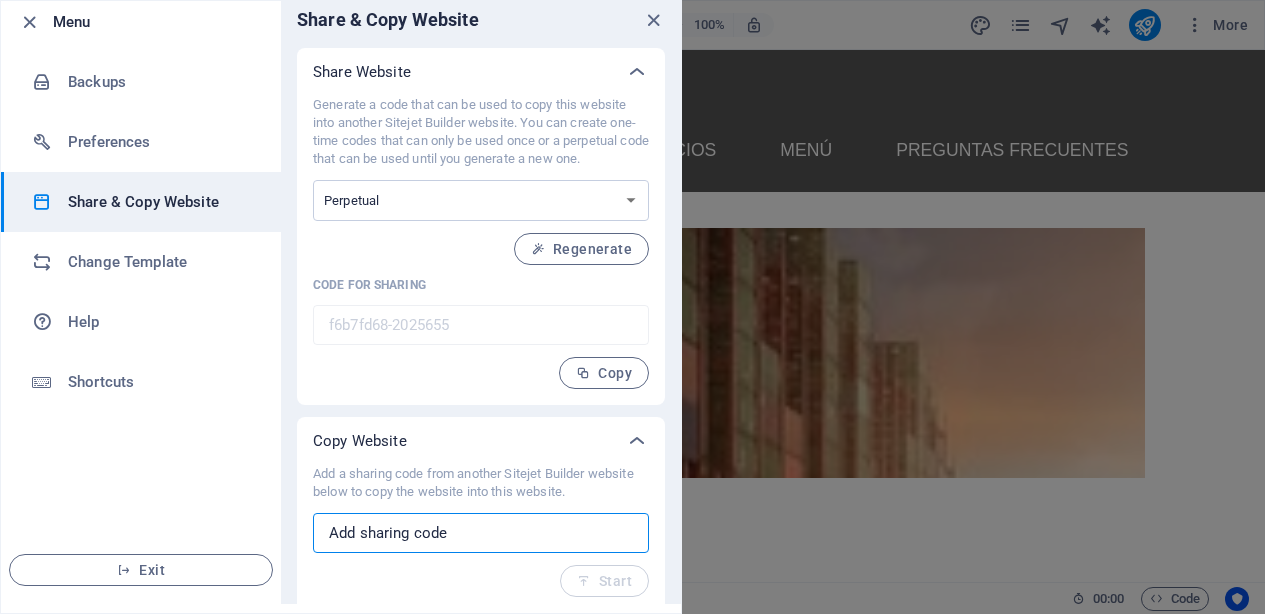 click at bounding box center (481, 533) 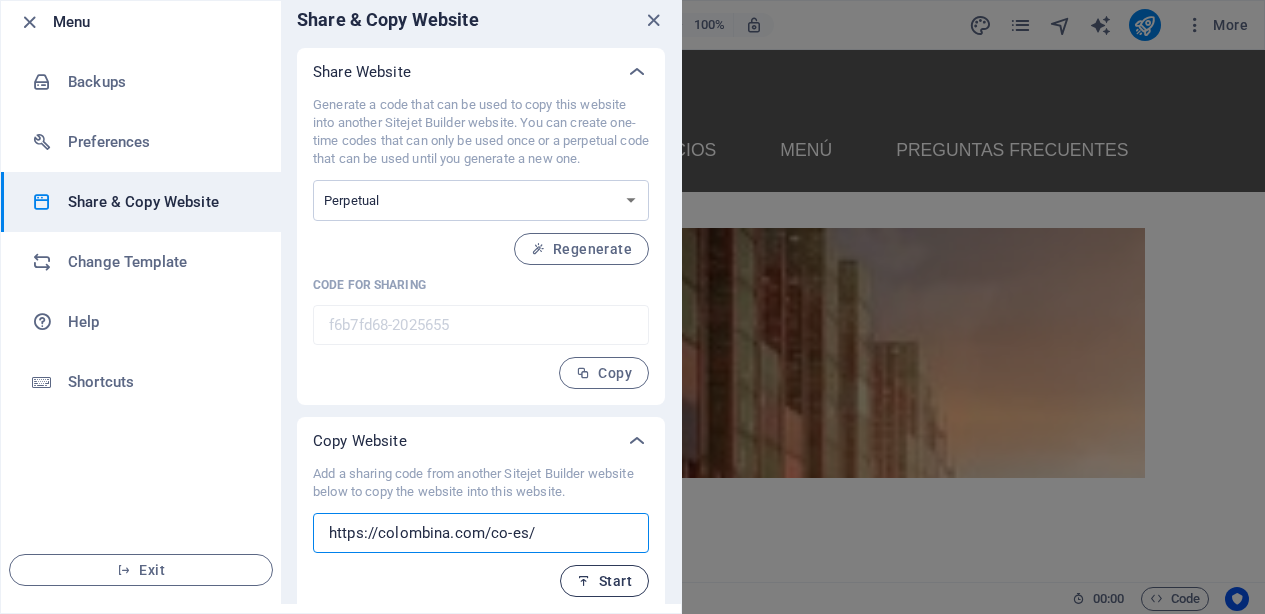 type on "https://colombina.com/co-es/" 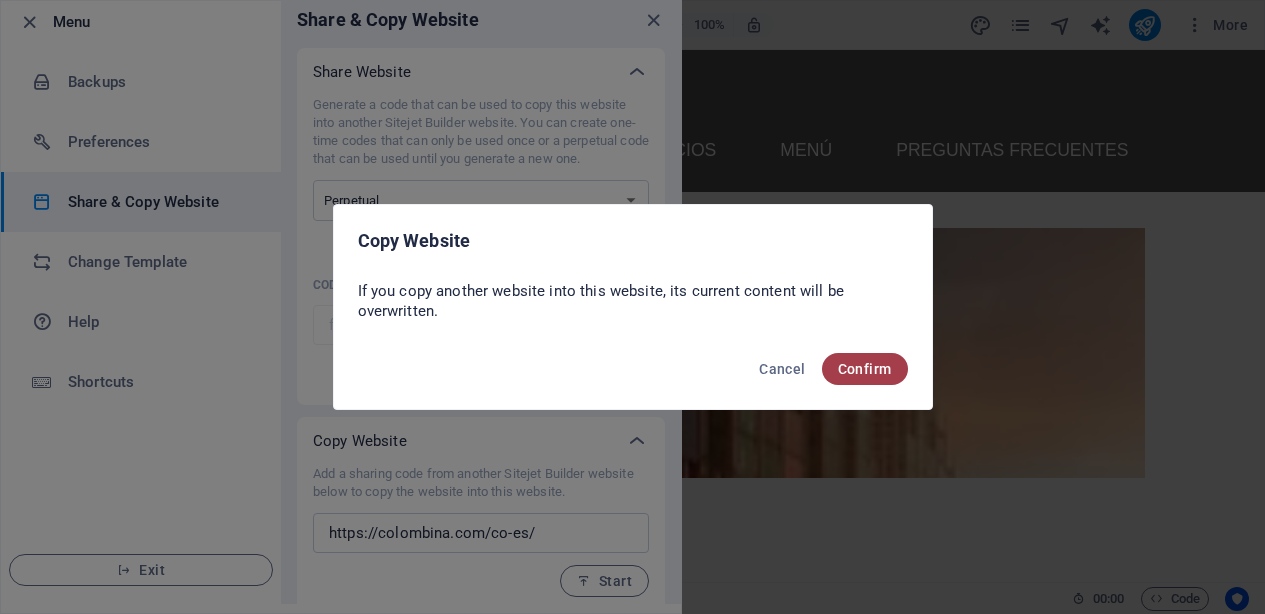 click on "Confirm" at bounding box center (865, 369) 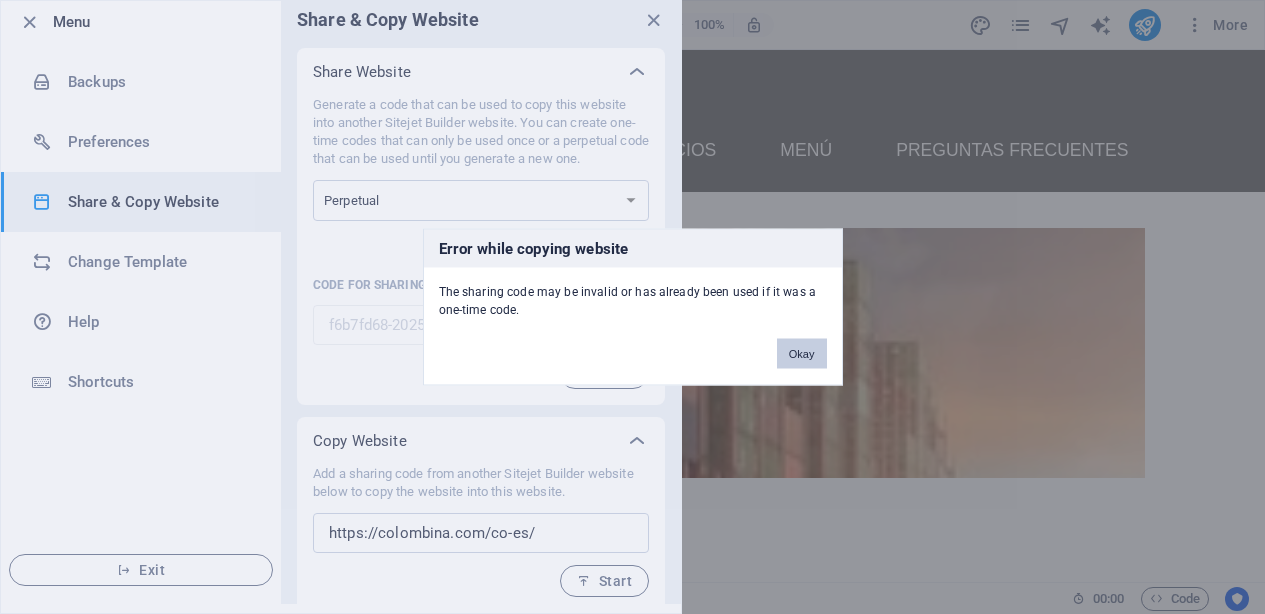 click on "Okay" at bounding box center [802, 354] 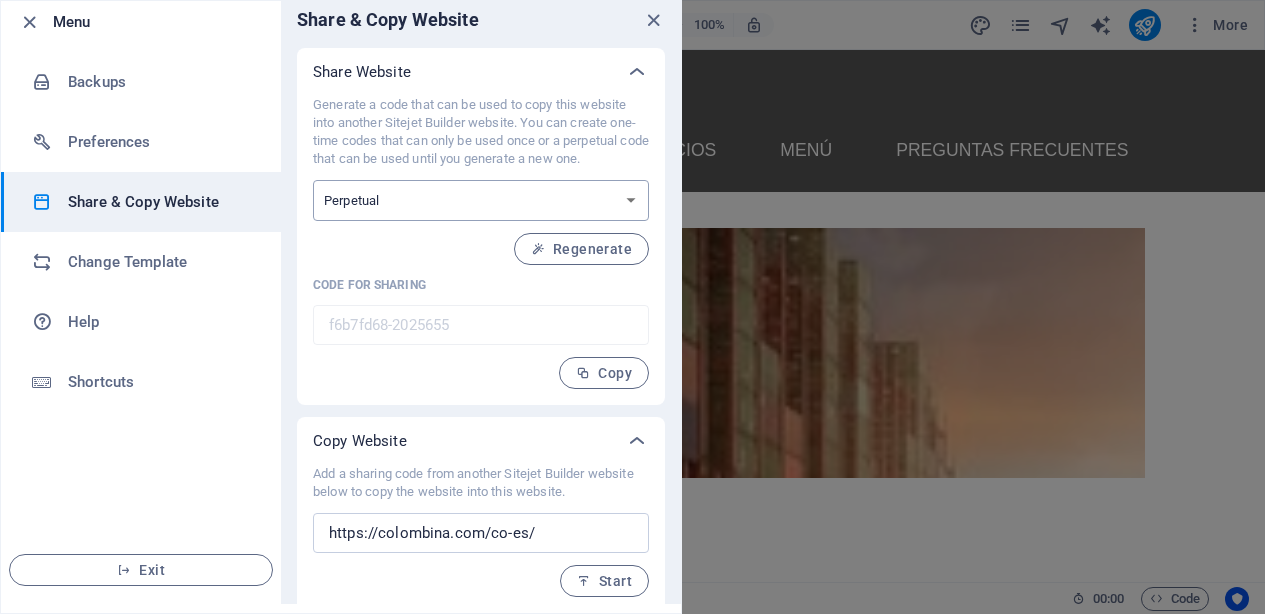 select on "onetime" 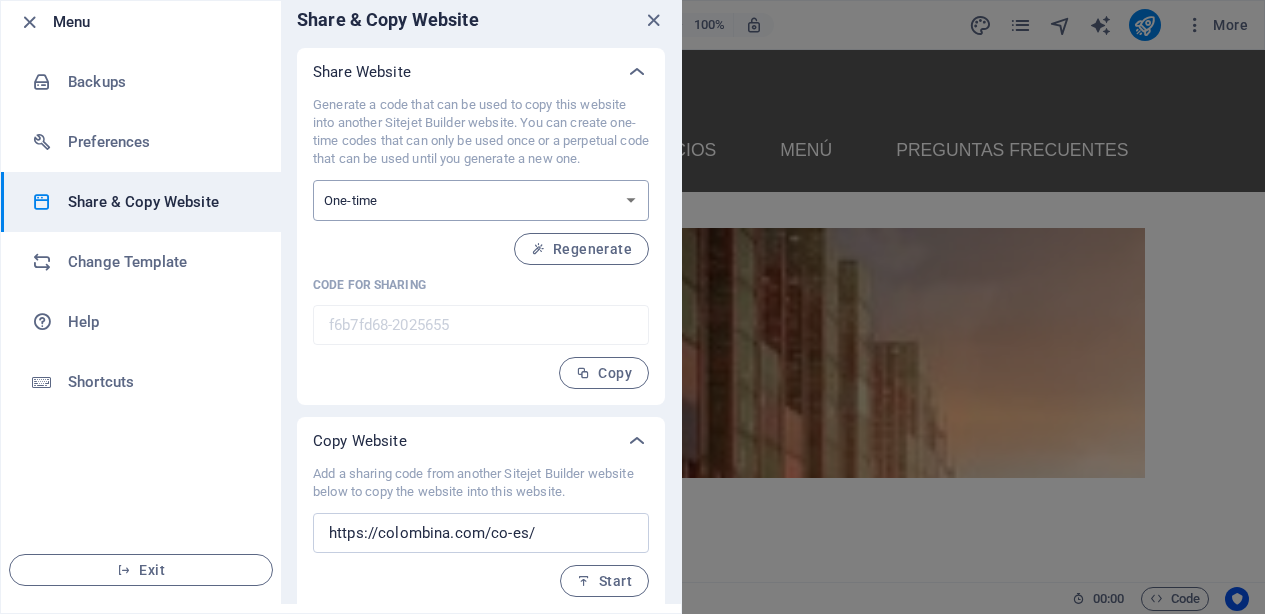 click on "One-time" at bounding box center (0, 0) 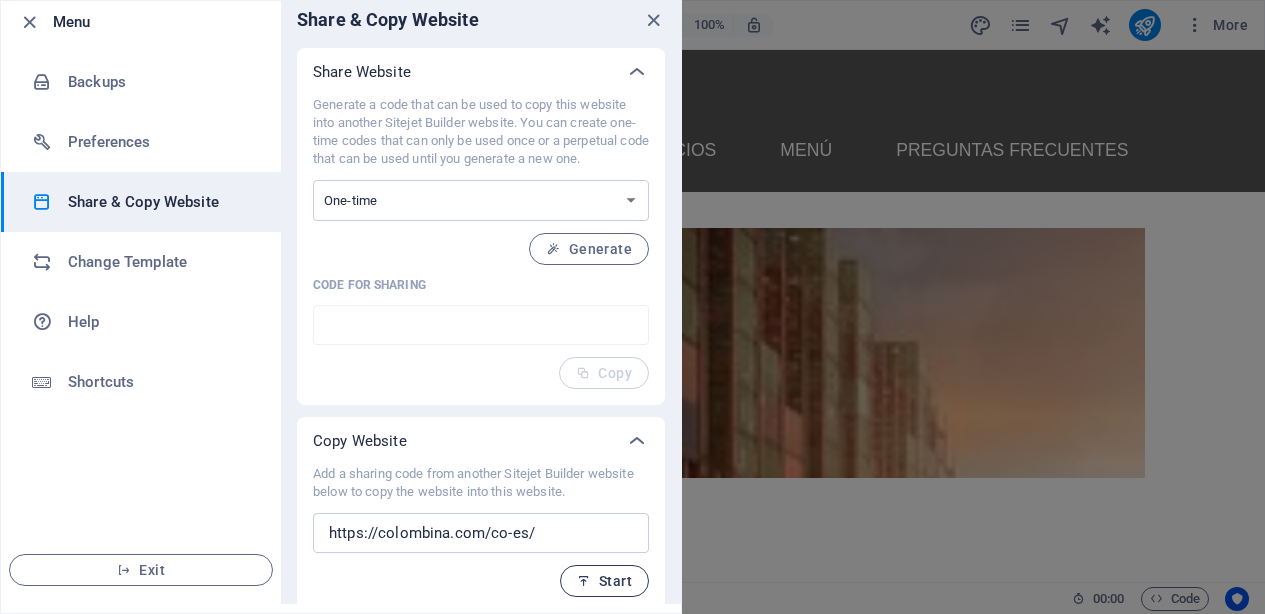 click on "Start" at bounding box center (604, 581) 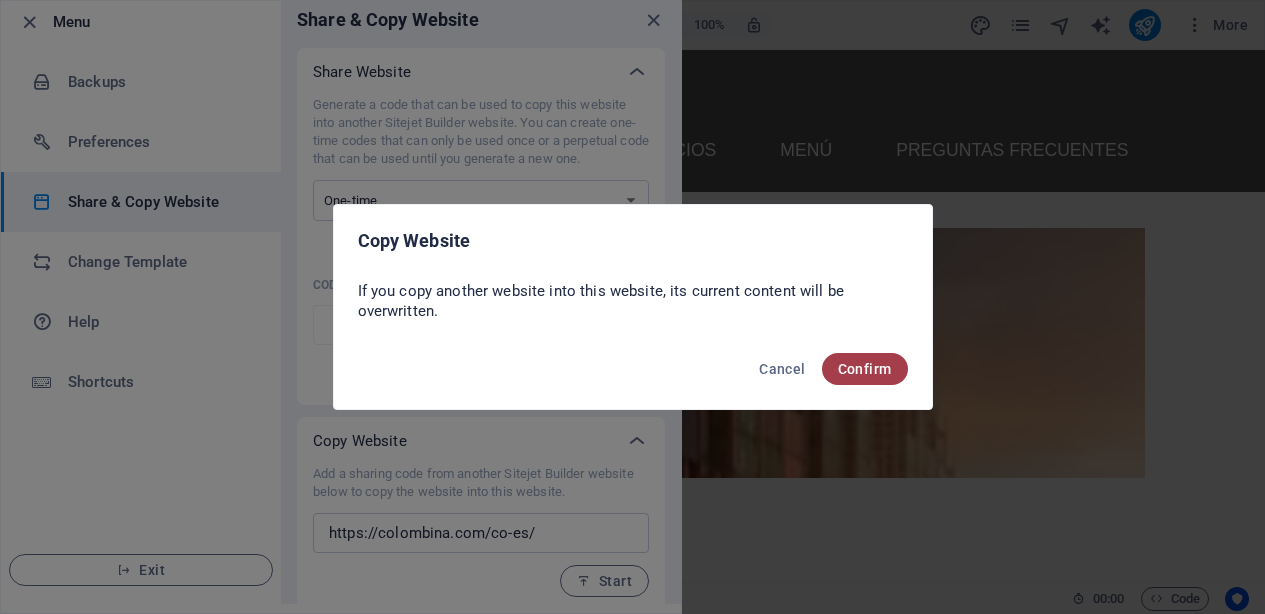 click on "Confirm" at bounding box center [865, 369] 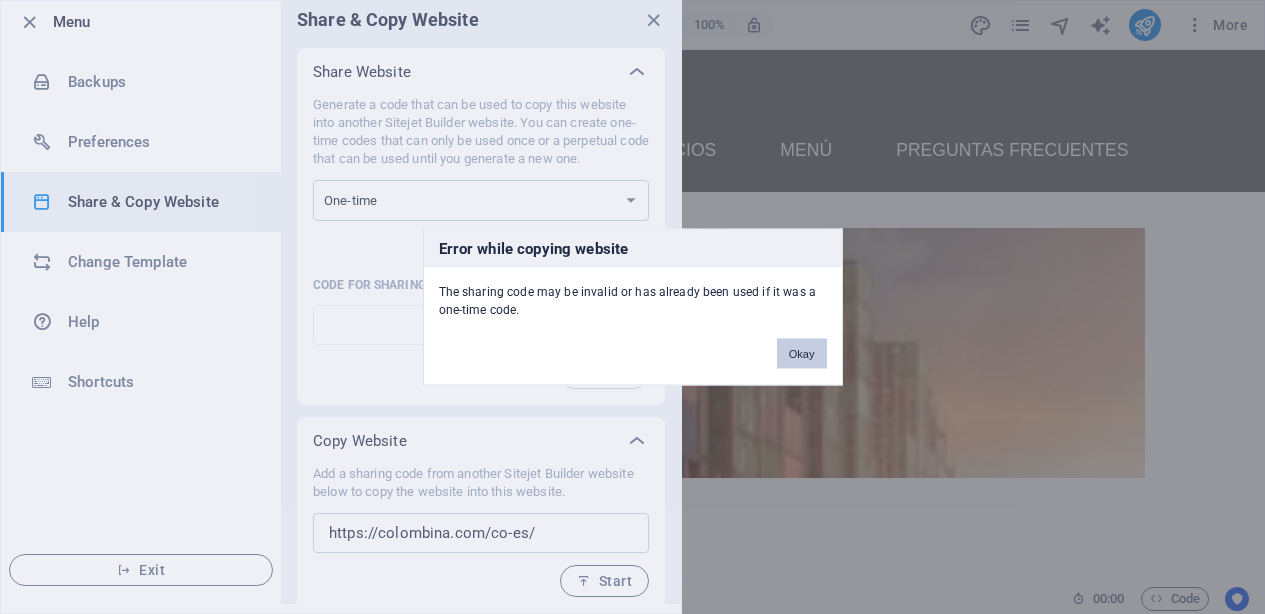 click on "Okay" at bounding box center [802, 354] 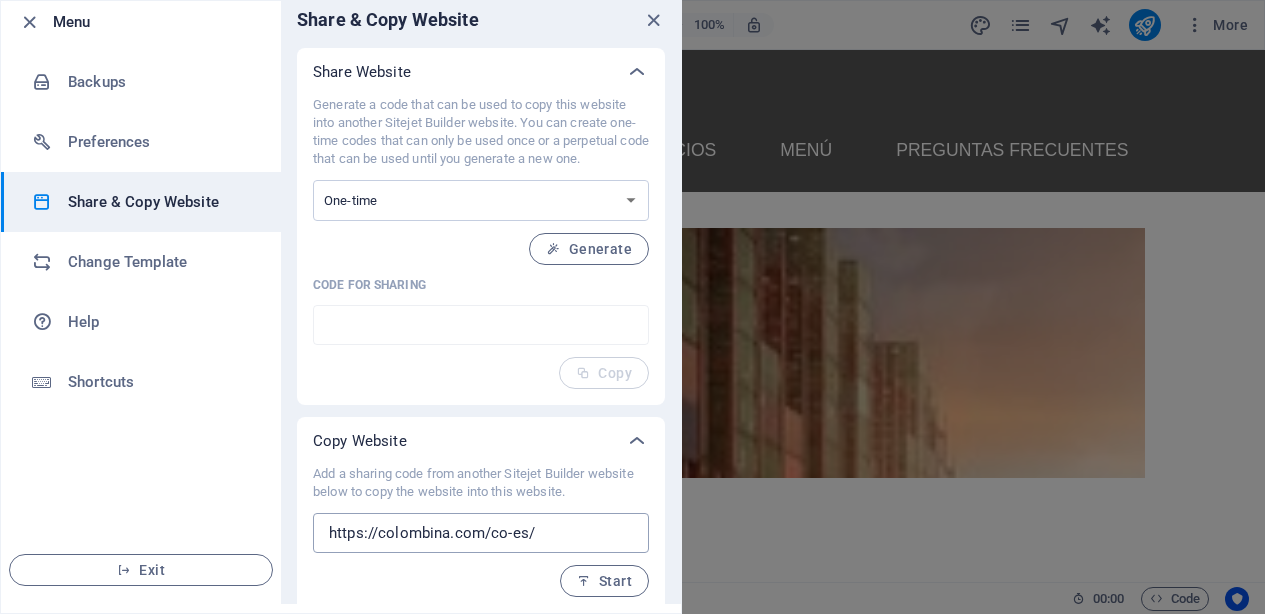 scroll, scrollTop: 0, scrollLeft: 0, axis: both 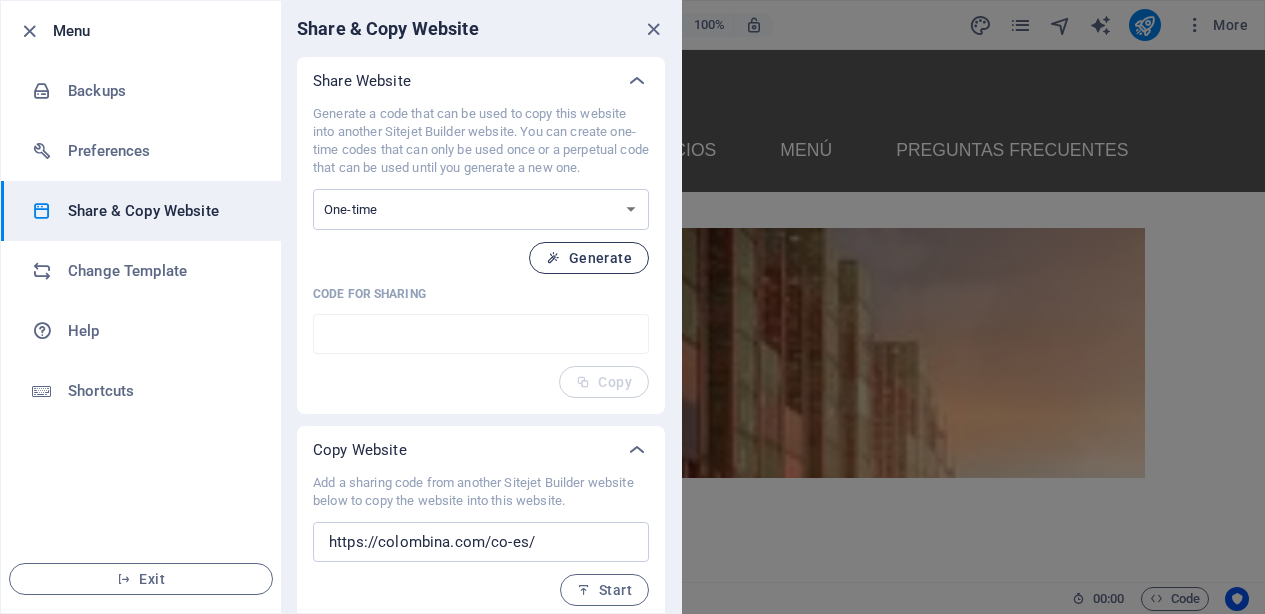 click on "Generate" at bounding box center [589, 258] 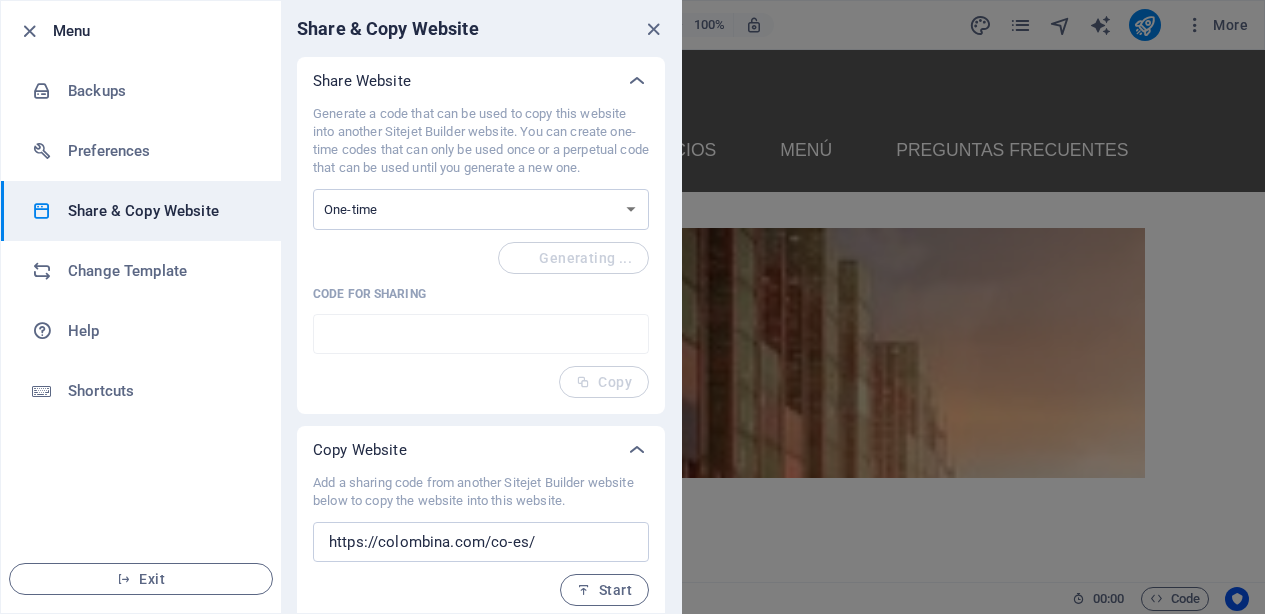 type on "d4d43af8-2025655" 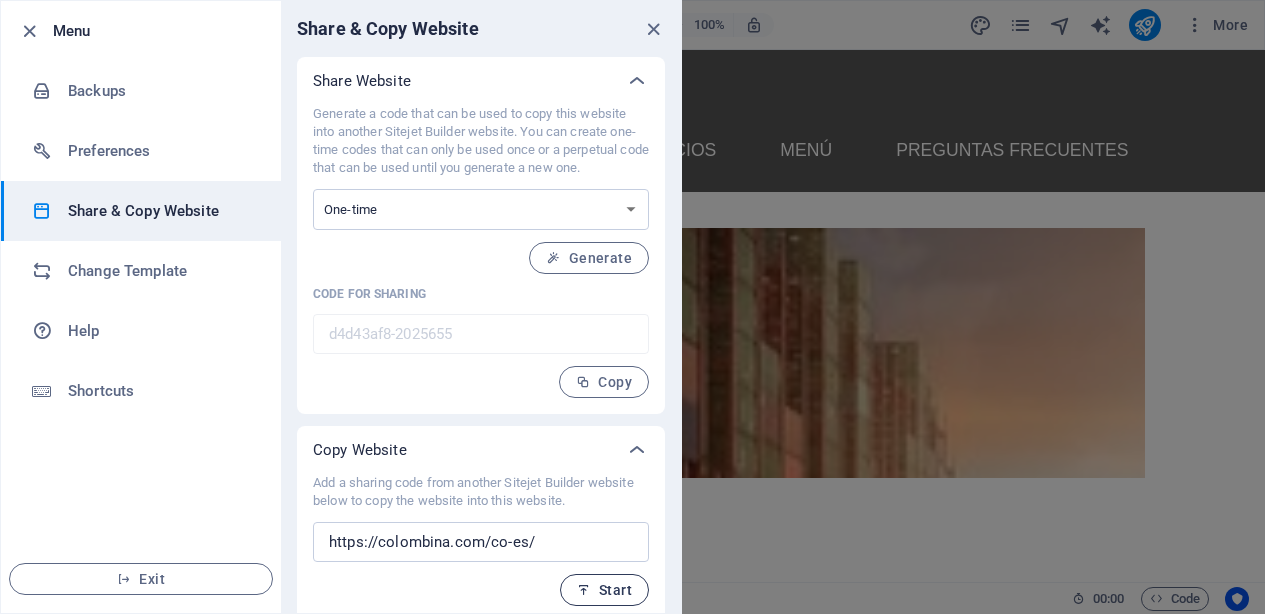 click on "Start" at bounding box center (604, 590) 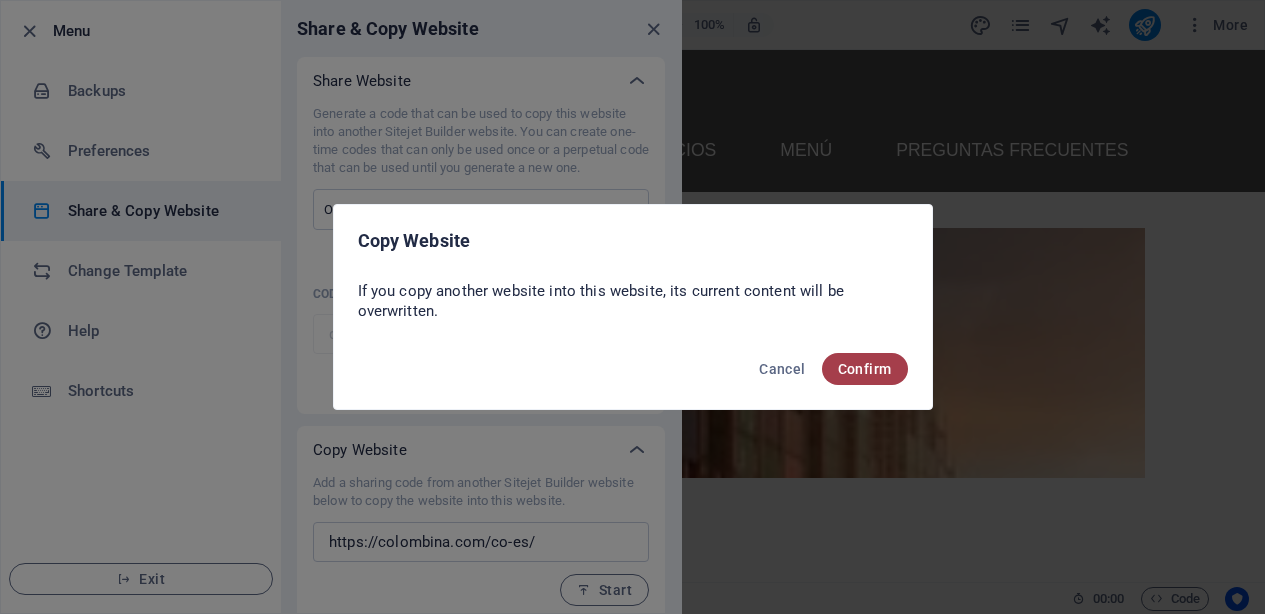click on "Confirm" at bounding box center (865, 369) 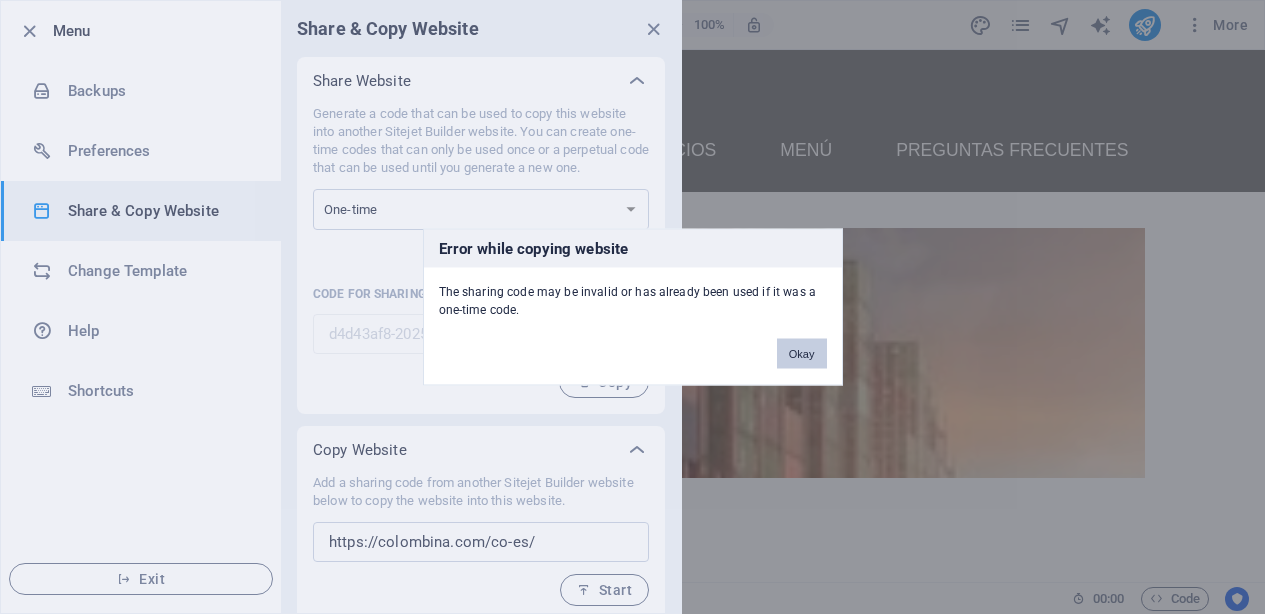 click on "Okay" at bounding box center (802, 354) 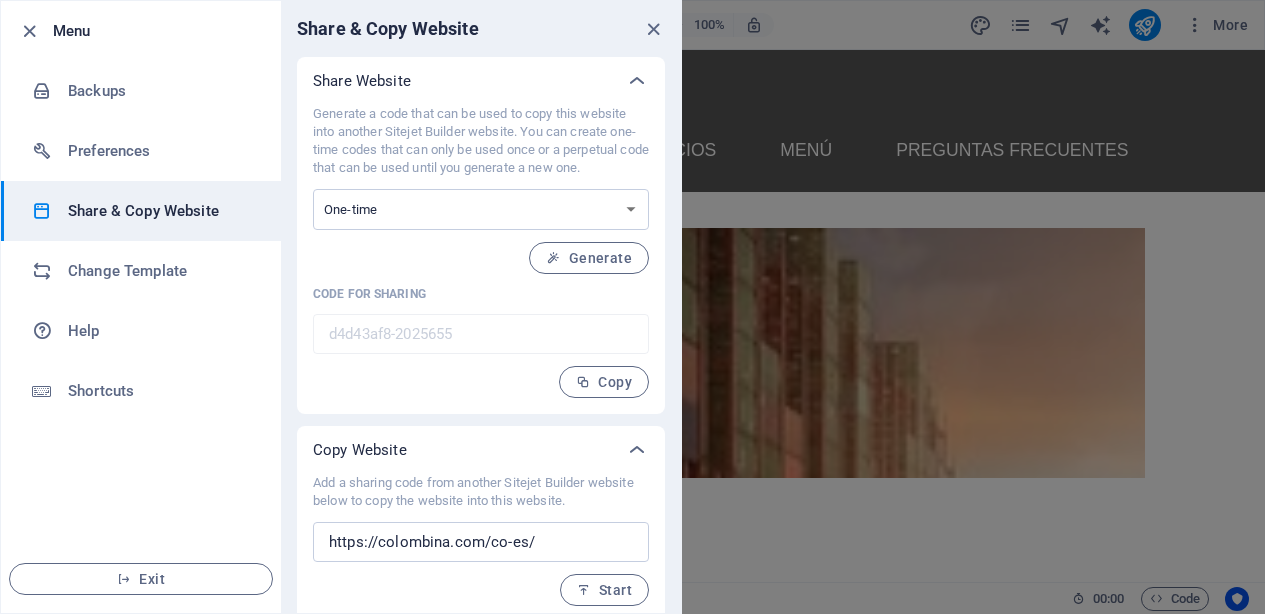 scroll, scrollTop: 27, scrollLeft: 0, axis: vertical 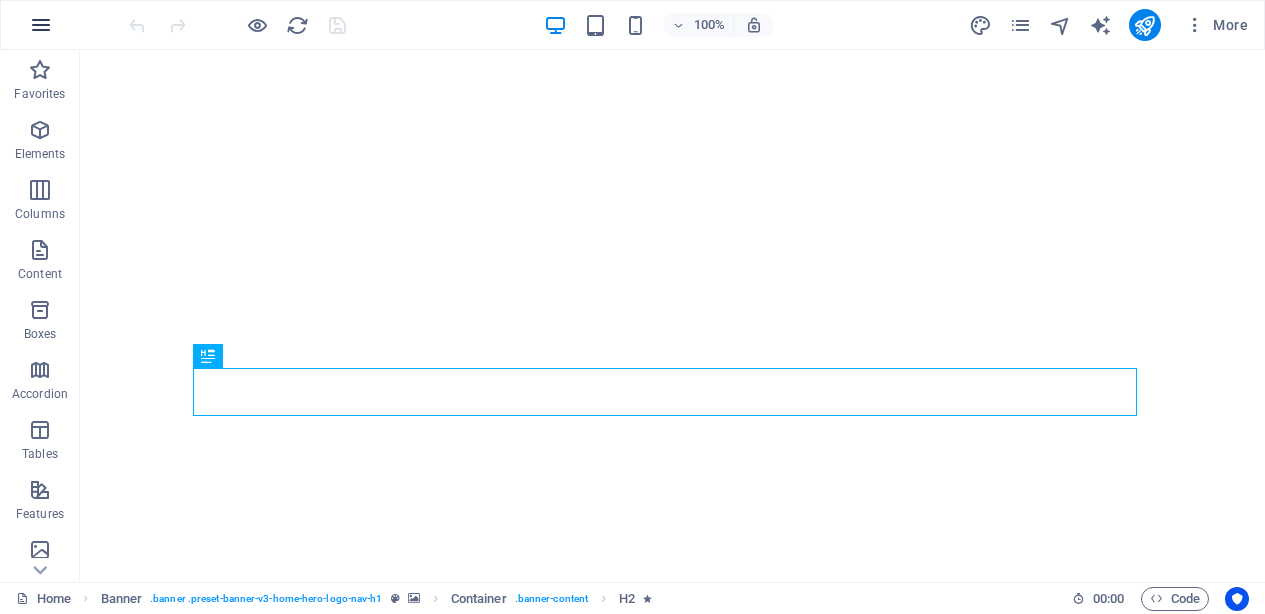 click at bounding box center (41, 25) 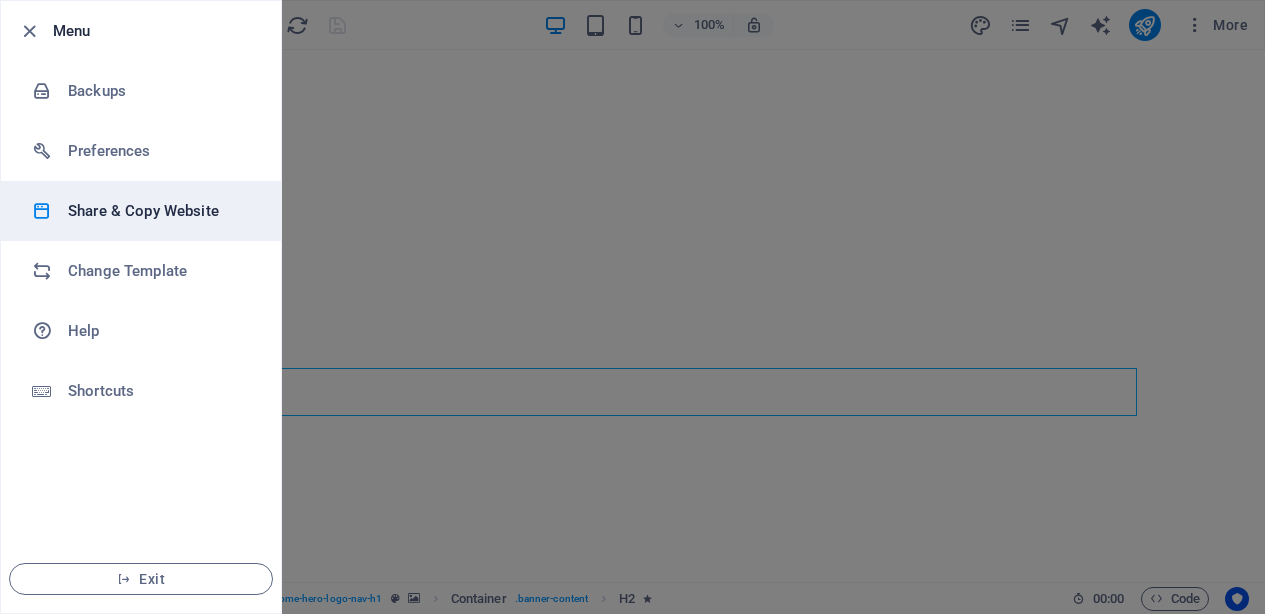 click on "Share & Copy Website" at bounding box center (160, 211) 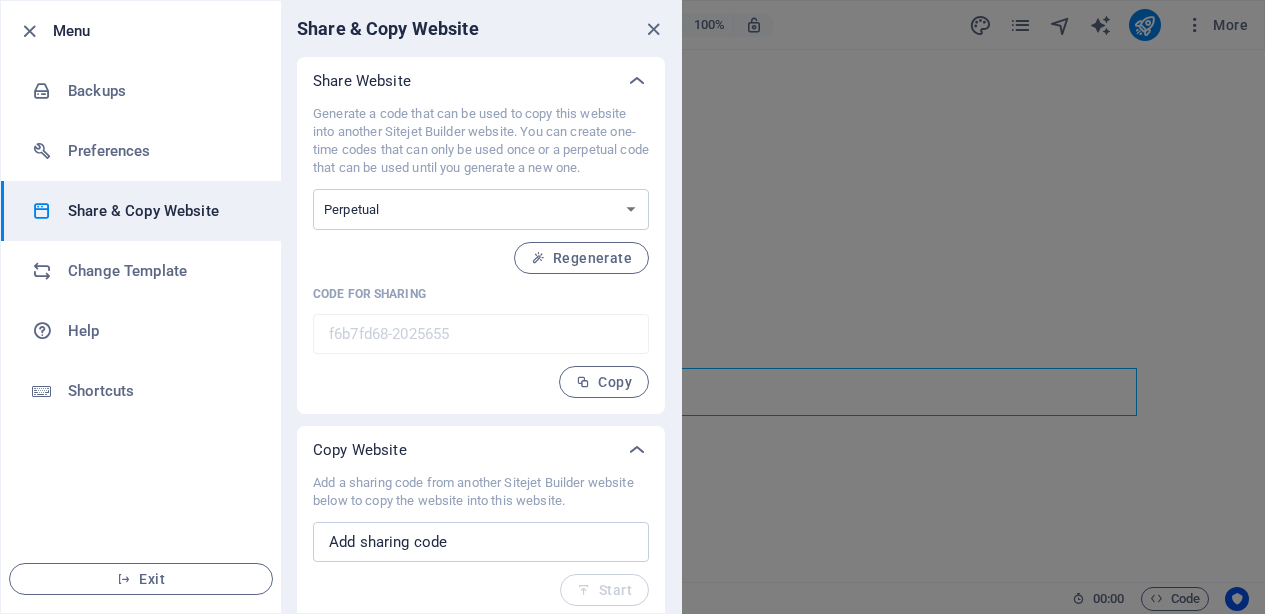 scroll, scrollTop: 27, scrollLeft: 0, axis: vertical 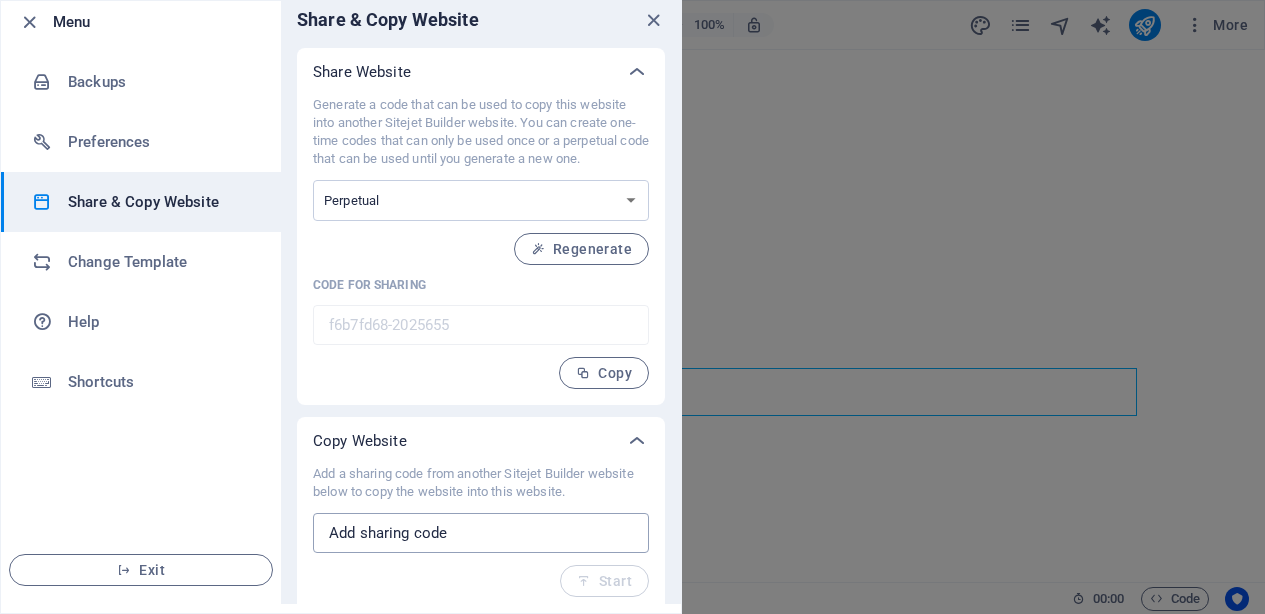 click at bounding box center (481, 533) 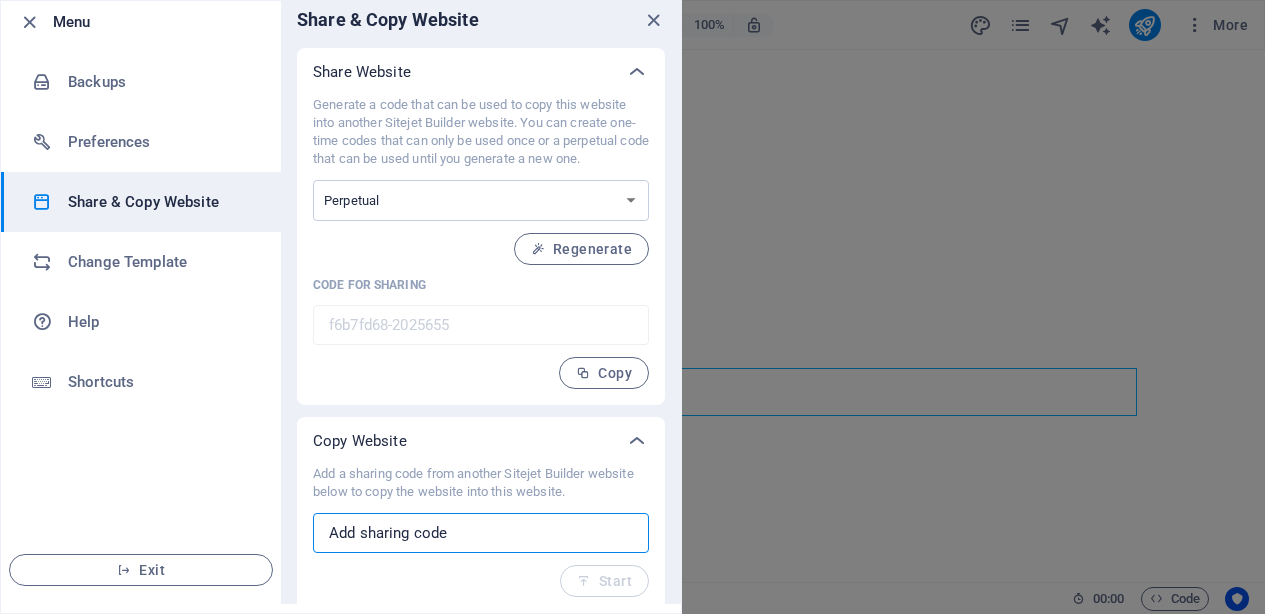 click at bounding box center [481, 533] 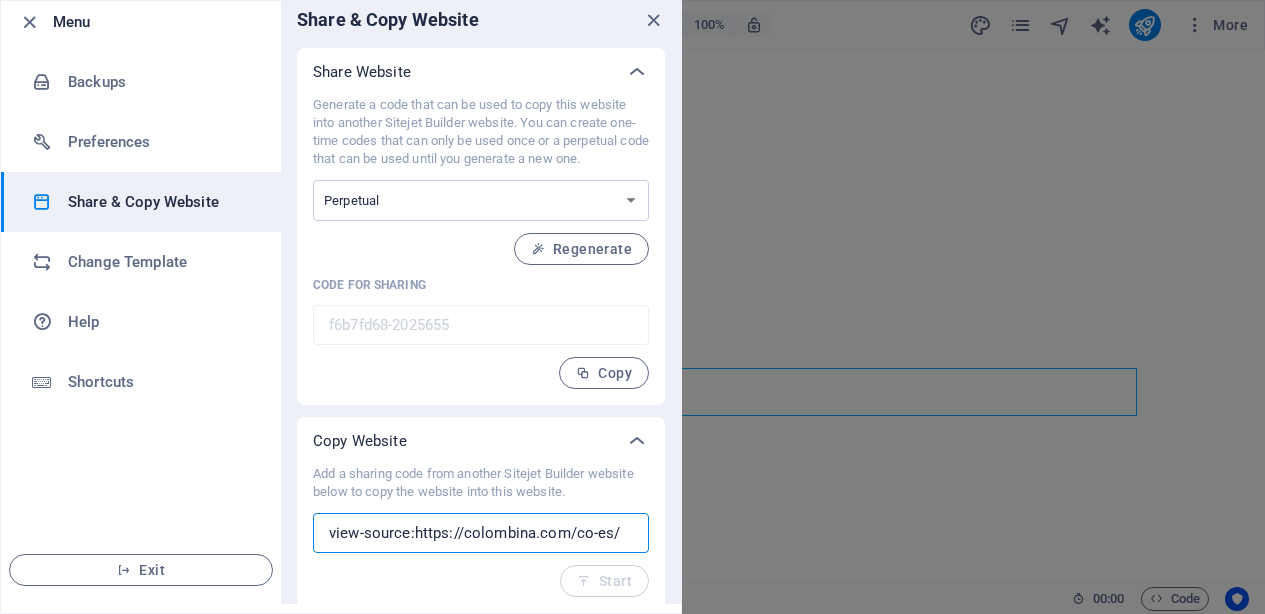 scroll, scrollTop: 0, scrollLeft: 1, axis: horizontal 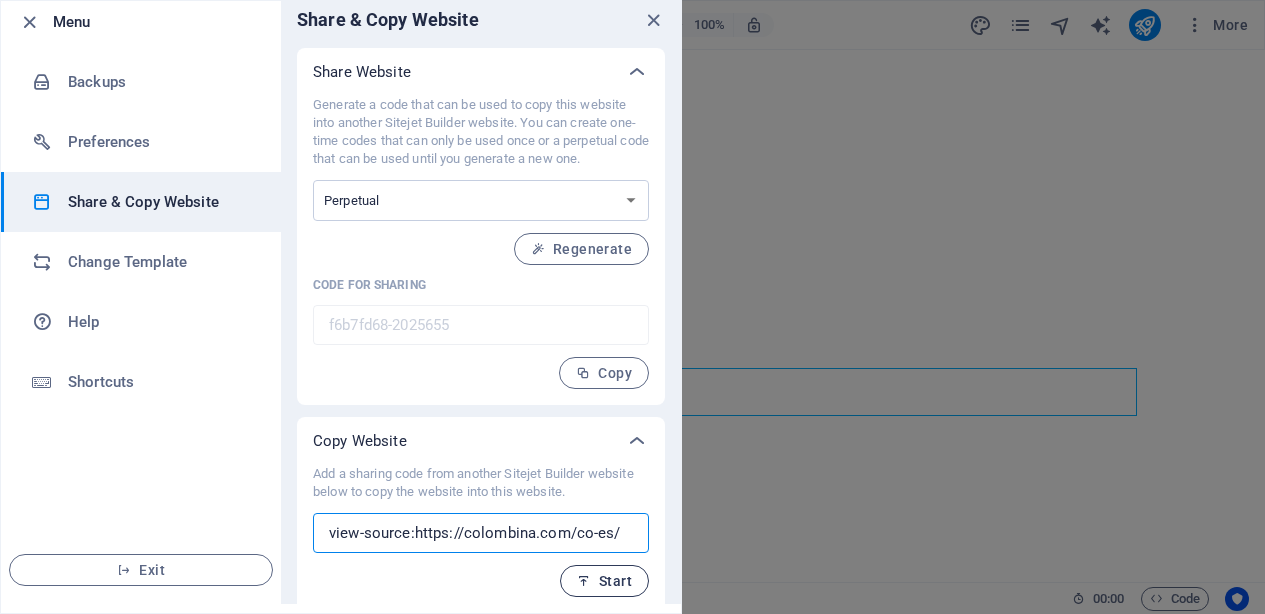 type on "view-source:https://colombina.com/co-es/" 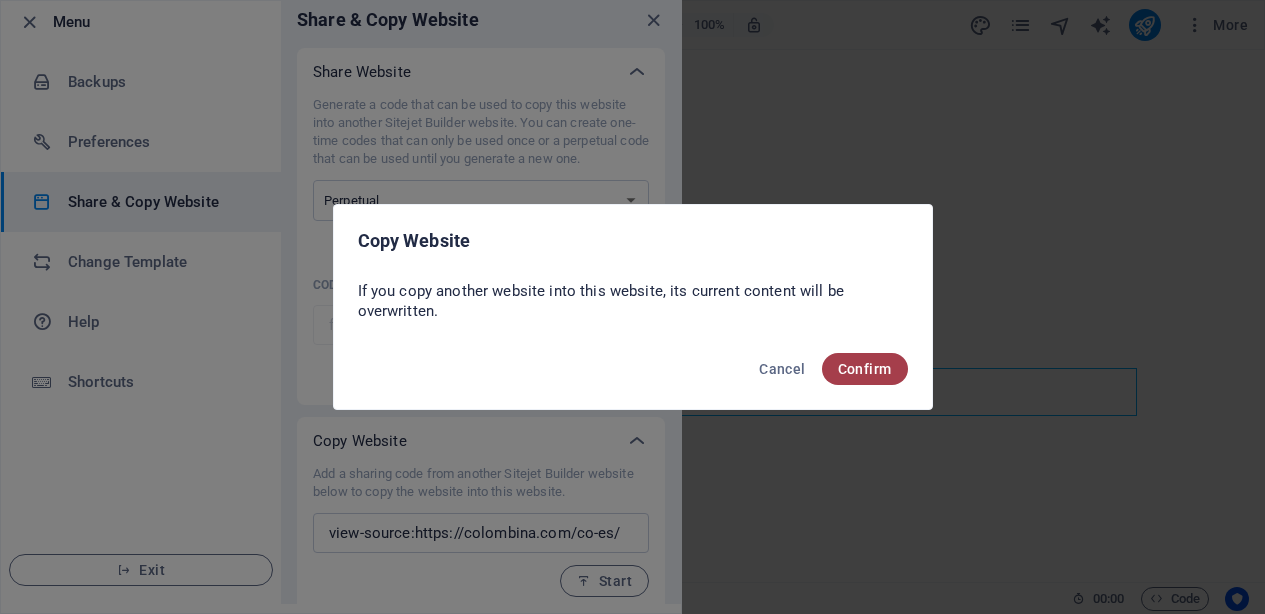 click on "Confirm" at bounding box center (865, 369) 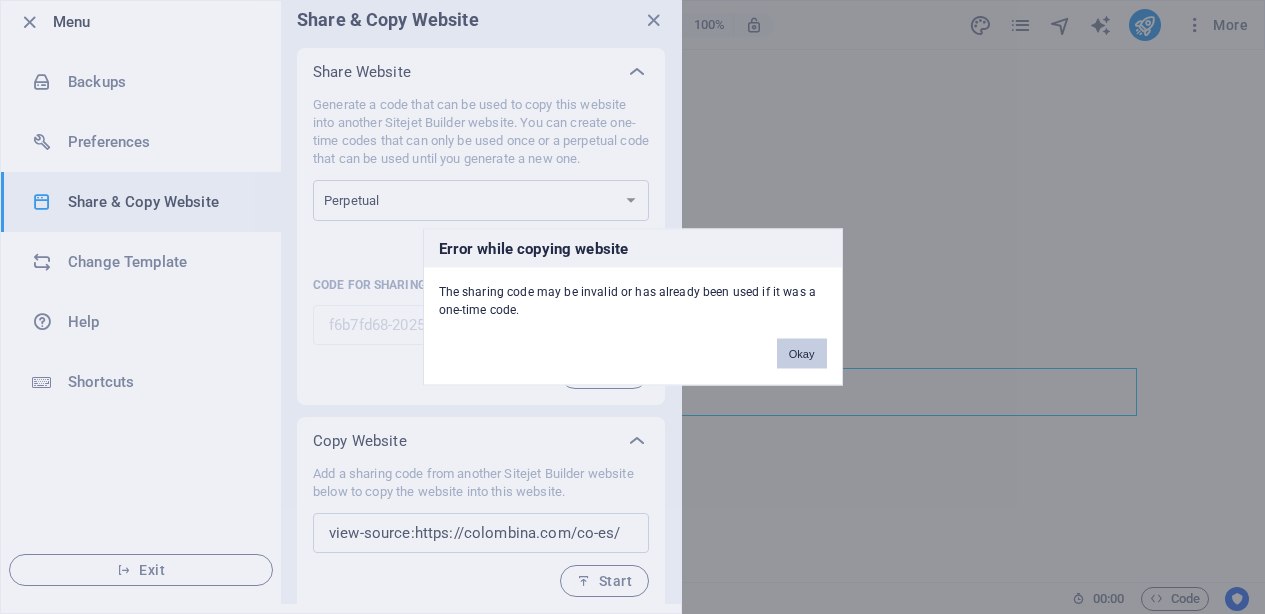 click on "Okay" at bounding box center (802, 354) 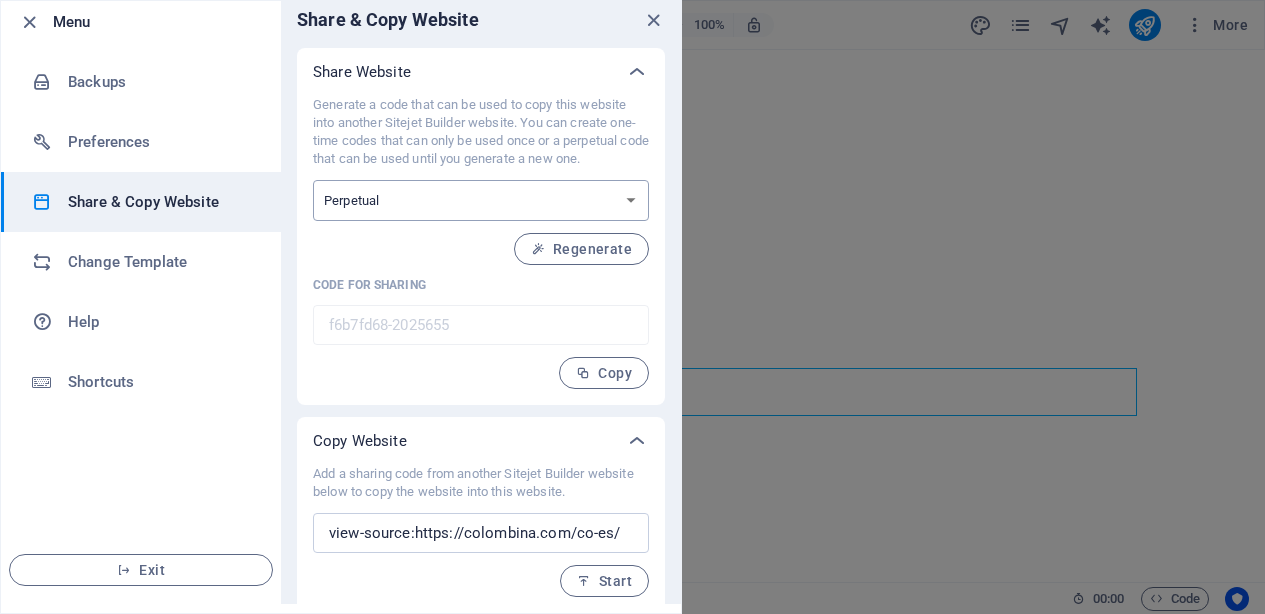 click on "One-time Perpetual" at bounding box center [481, 200] 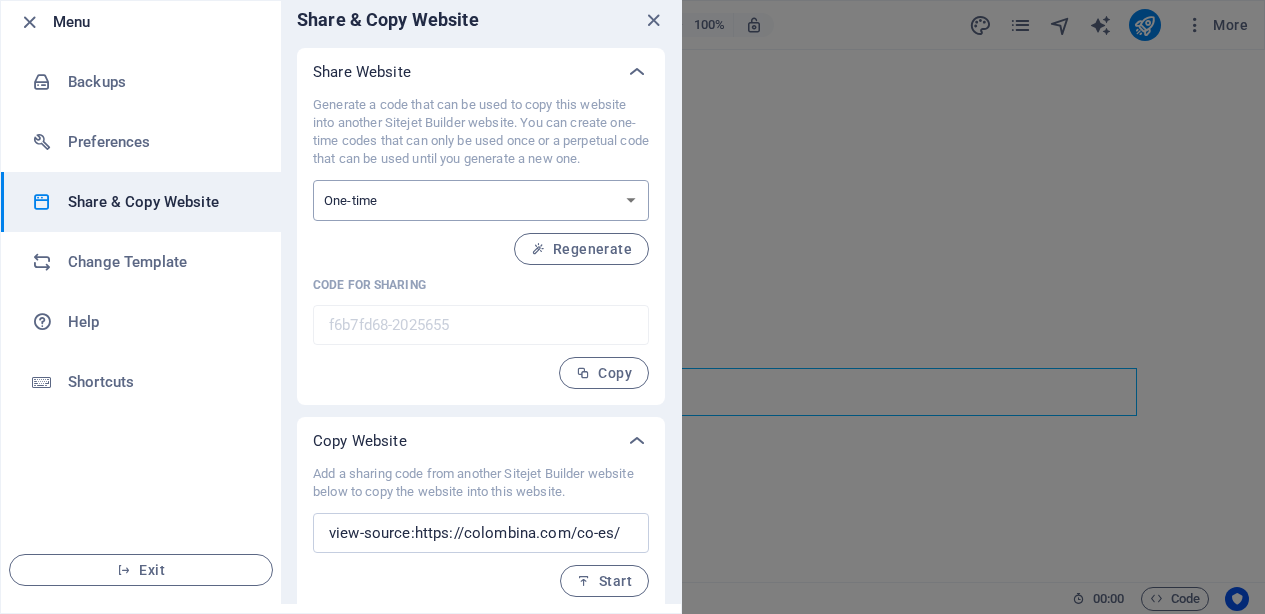 click on "One-time" at bounding box center (0, 0) 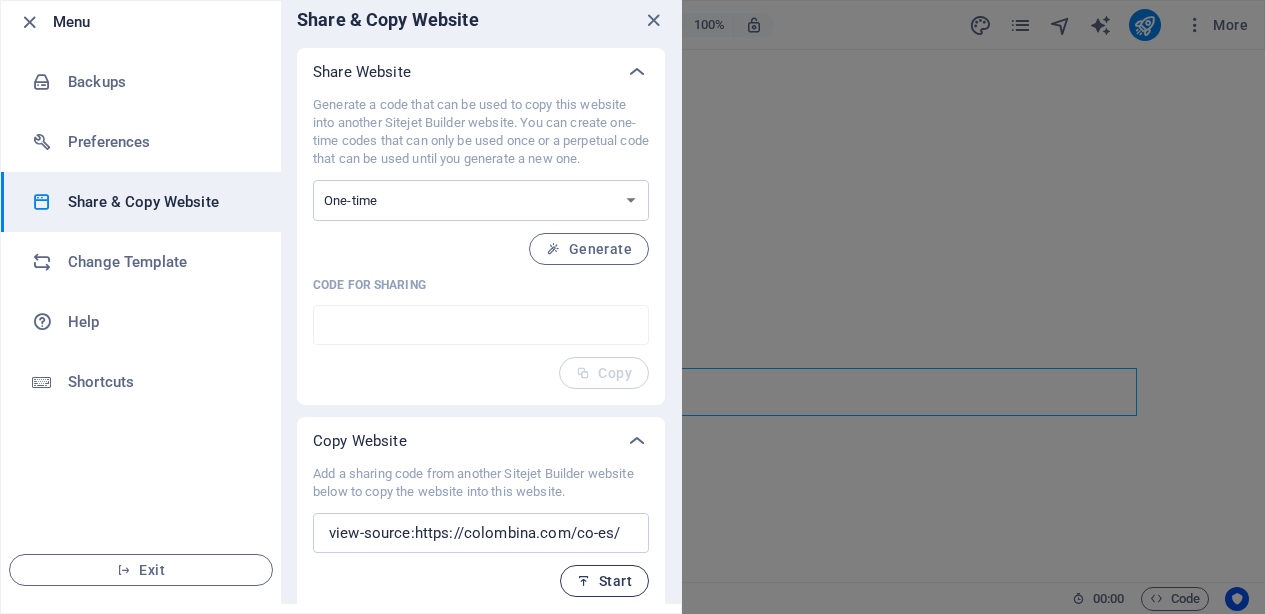 click on "Start" at bounding box center (604, 581) 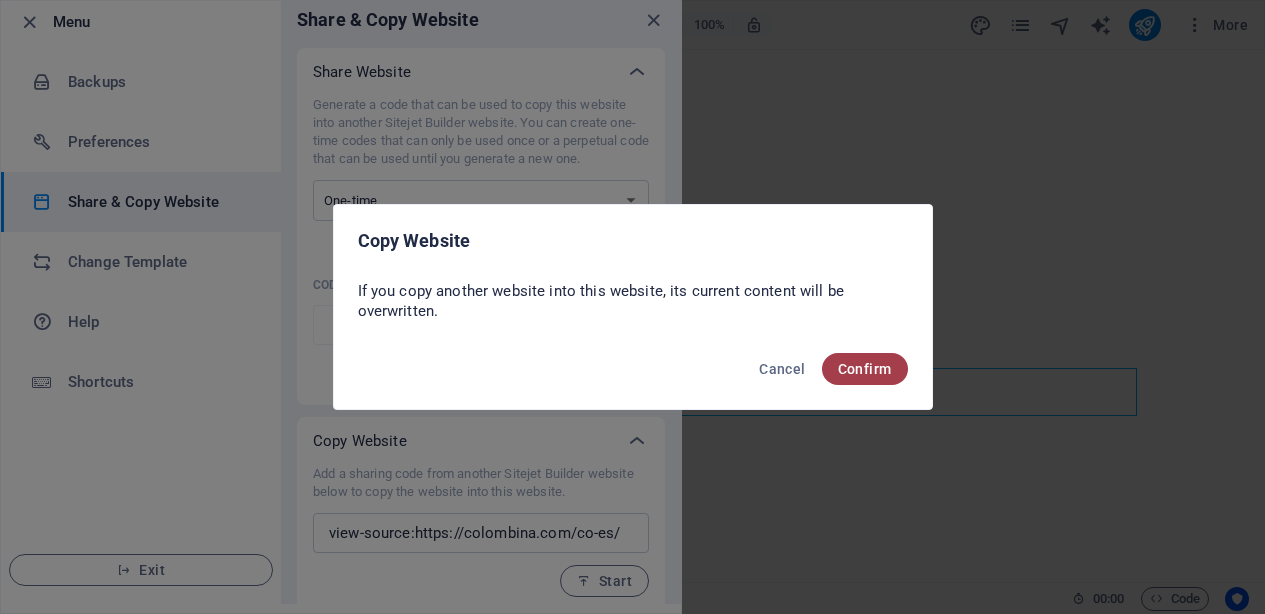 click on "Confirm" at bounding box center [865, 369] 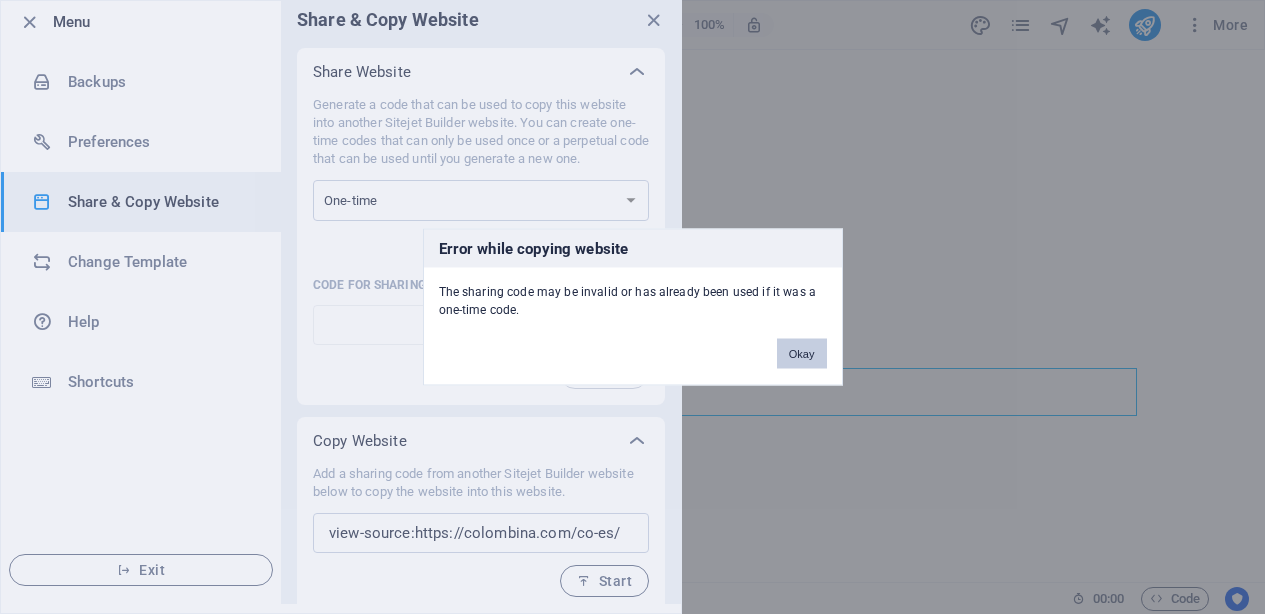click on "Okay" at bounding box center [802, 354] 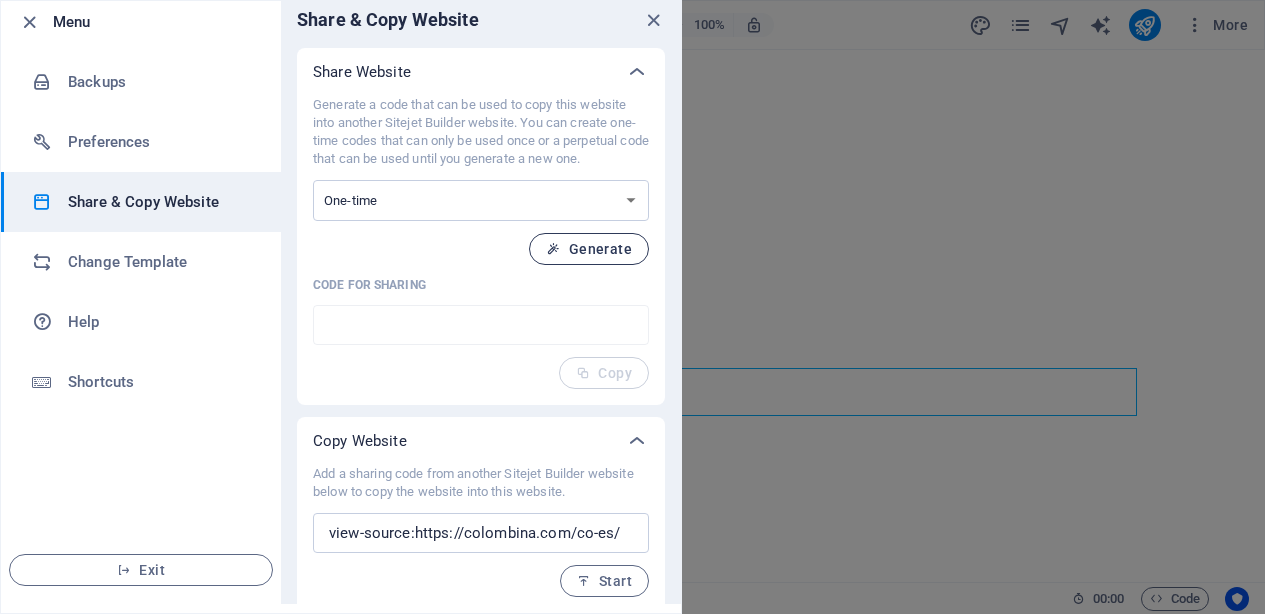 click on "Generate" at bounding box center [589, 249] 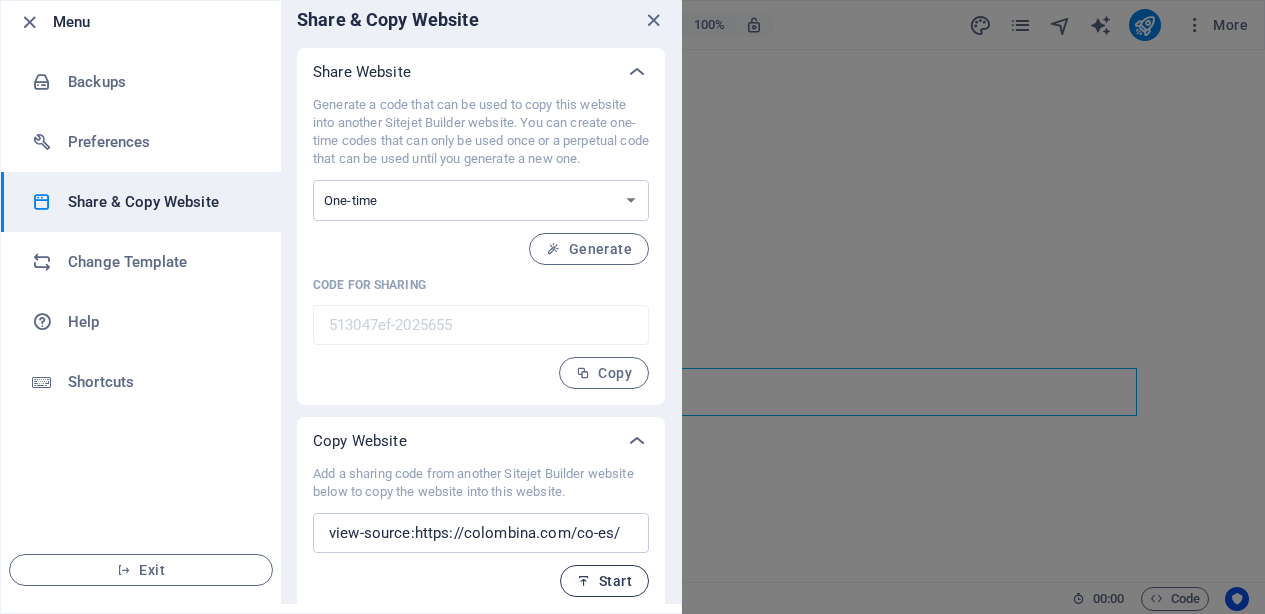 click on "Start" at bounding box center (604, 581) 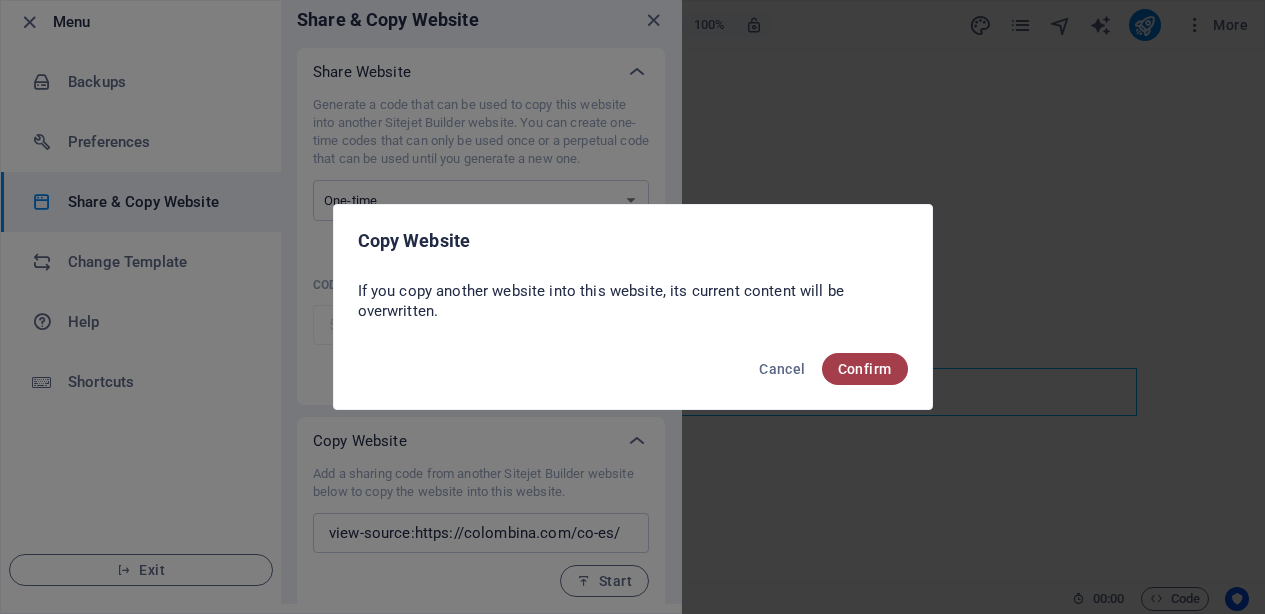 click on "Confirm" at bounding box center [865, 369] 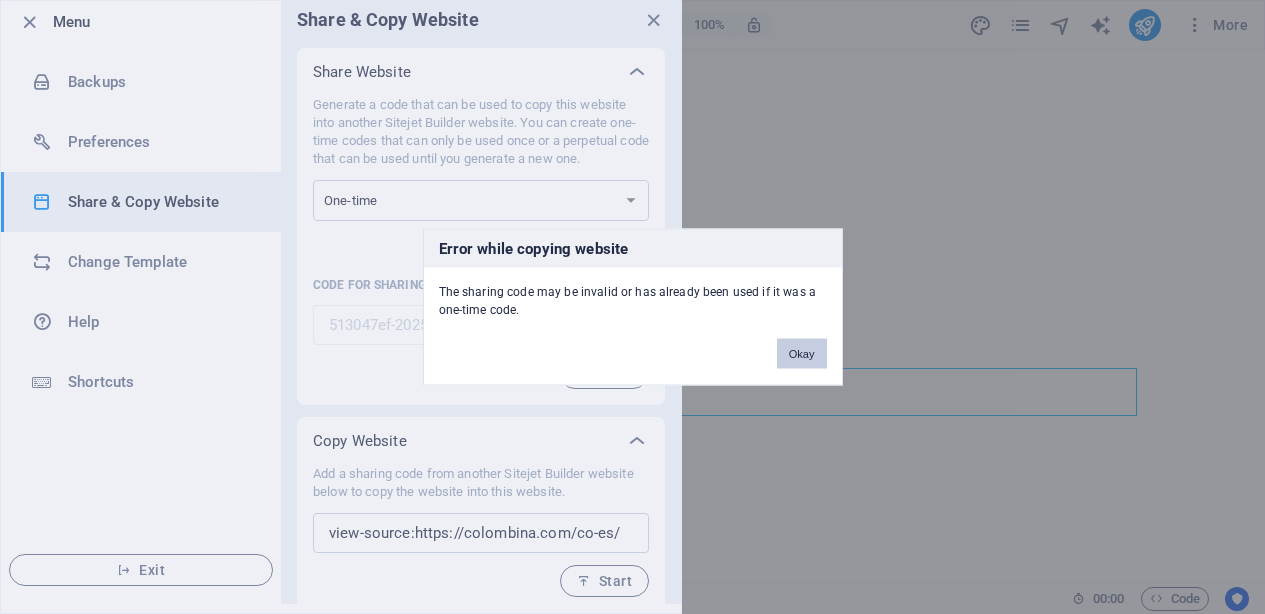 click on "Okay" at bounding box center (802, 354) 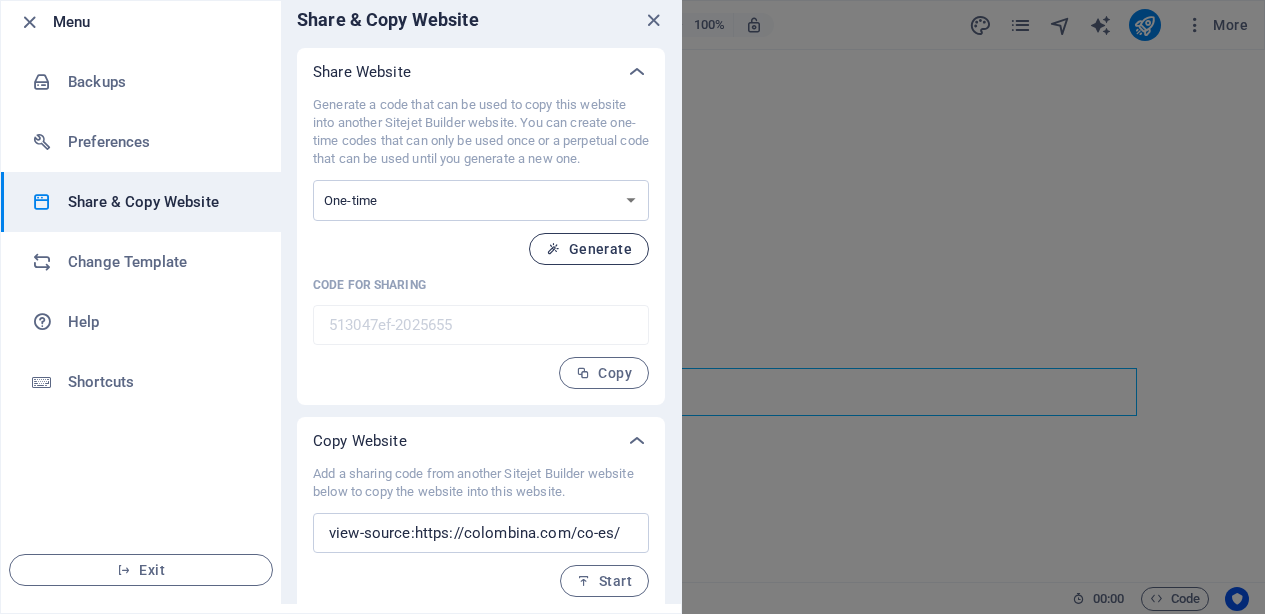 click on "Generate" at bounding box center (589, 249) 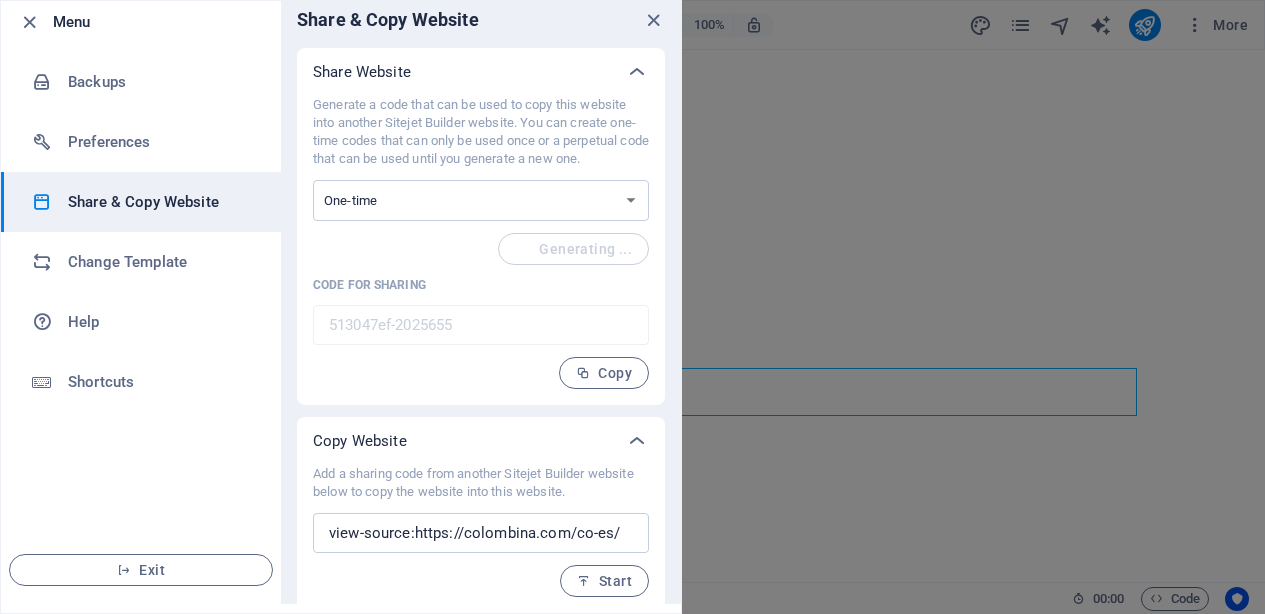 type on "621d5bef-2025655" 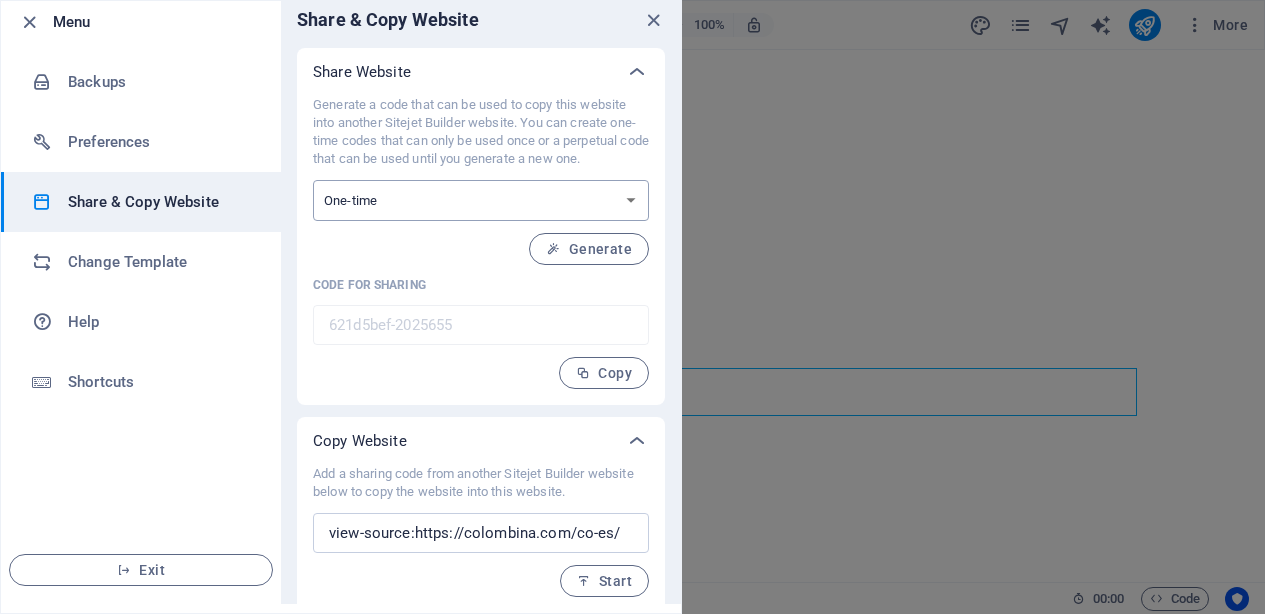 click on "One-time Perpetual" at bounding box center [481, 200] 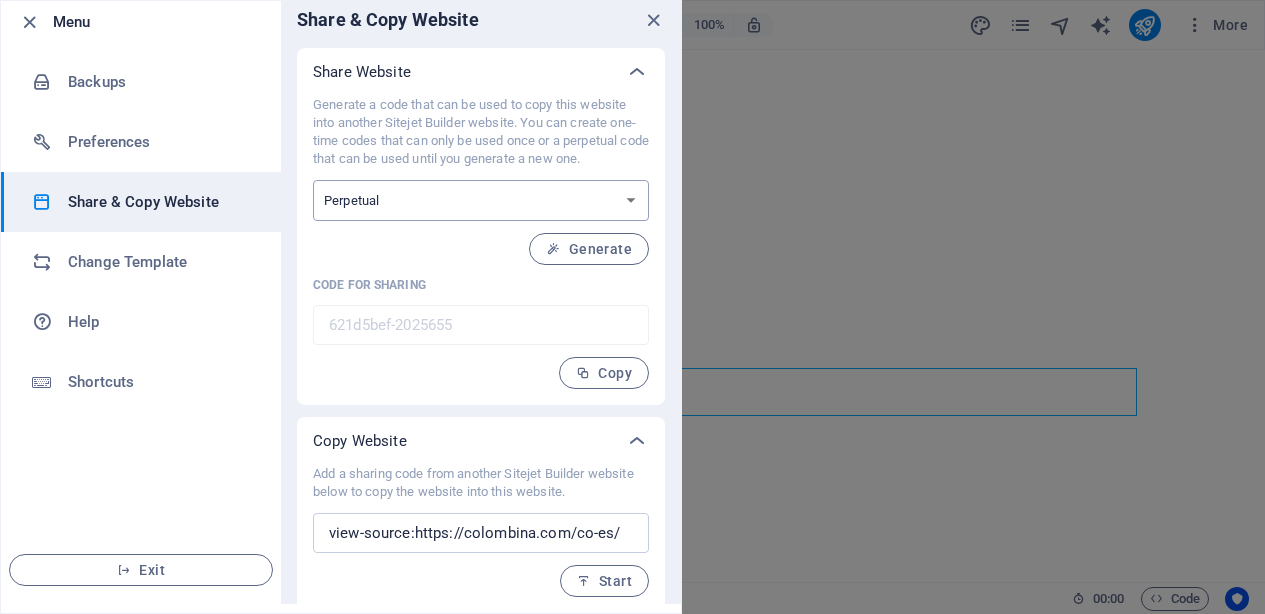 click on "Perpetual" at bounding box center [0, 0] 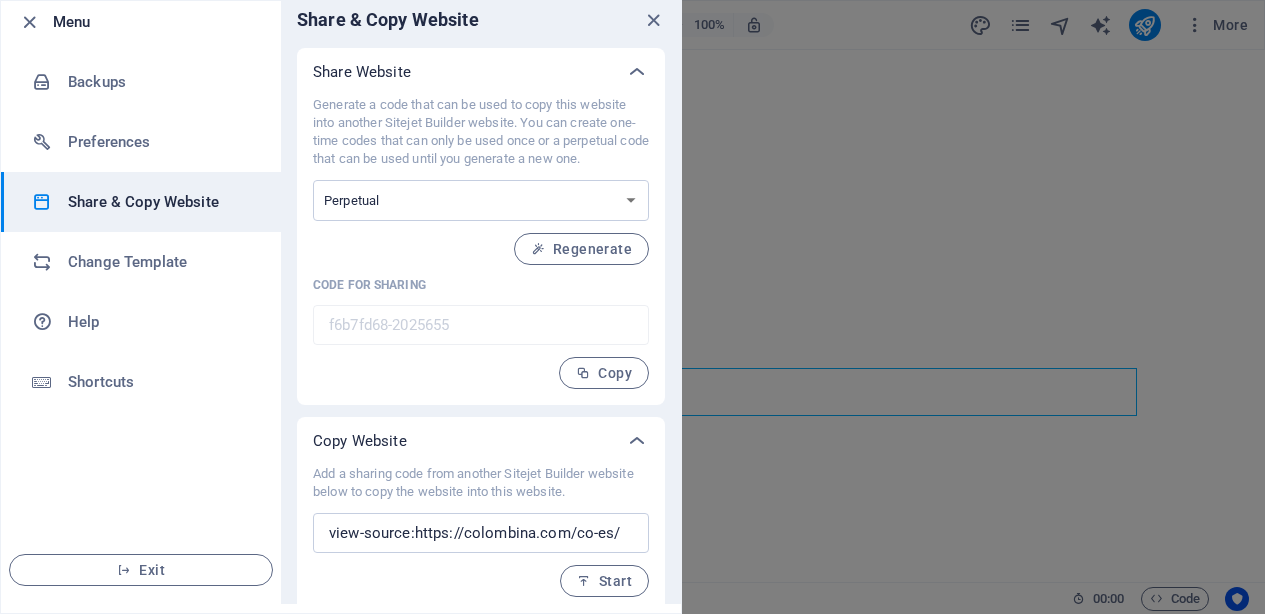 scroll, scrollTop: 27, scrollLeft: 0, axis: vertical 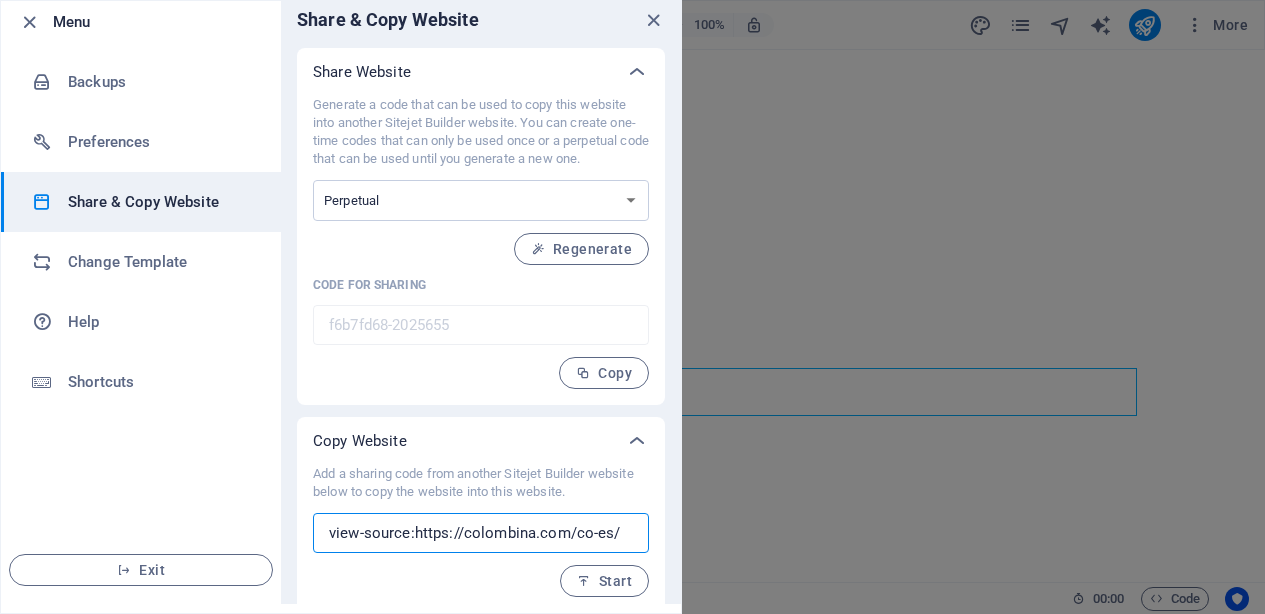 click on "view-source:https://colombina.com/co-es/" at bounding box center (481, 533) 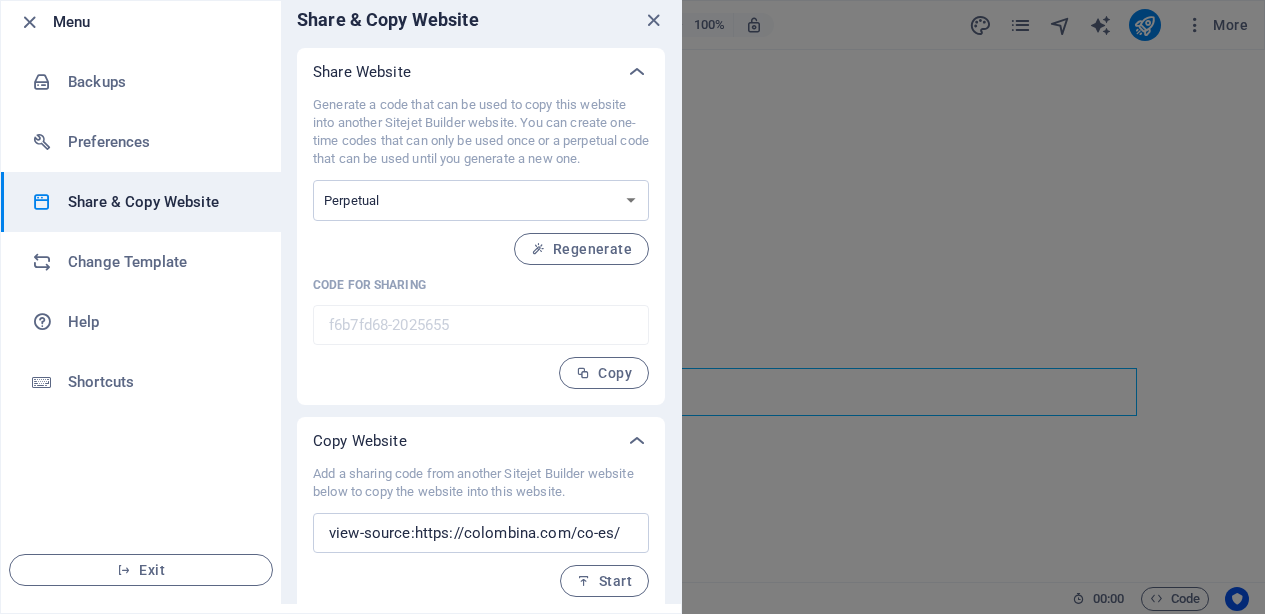 click on "Add a sharing code from another Sitejet Builder website below to copy the website into this website. view-source:https://colombina.com/co-es/ ​ Start" at bounding box center (481, 531) 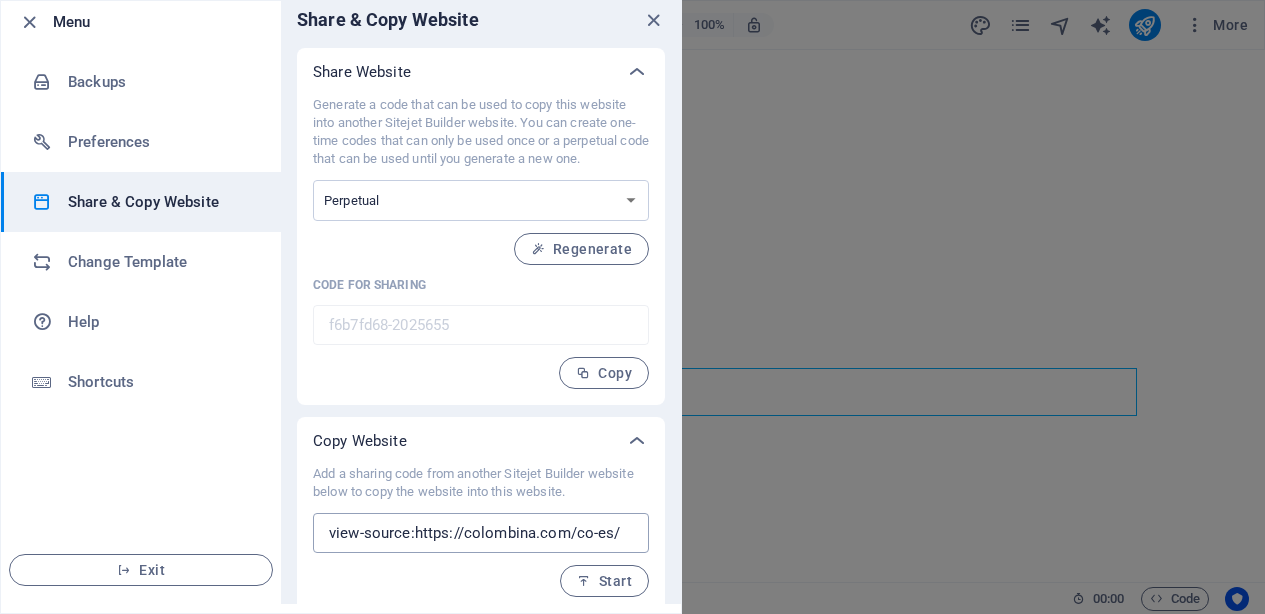click on "view-source:https://colombina.com/co-es/" at bounding box center [481, 533] 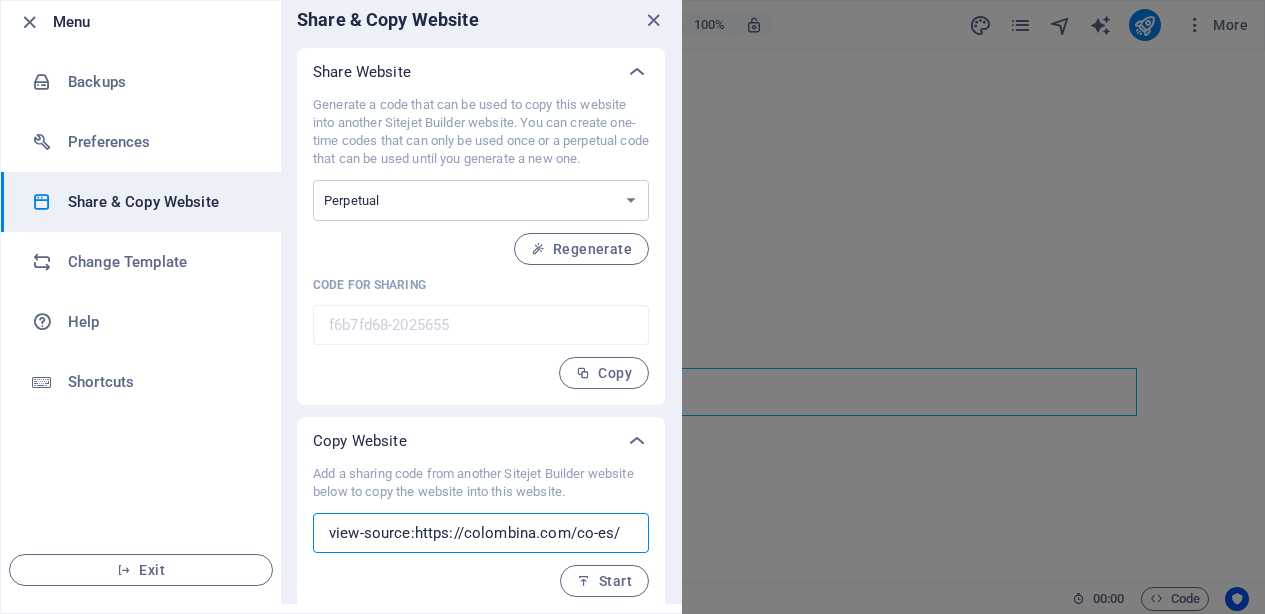 click on "view-source:https://colombina.com/co-es/" at bounding box center (481, 533) 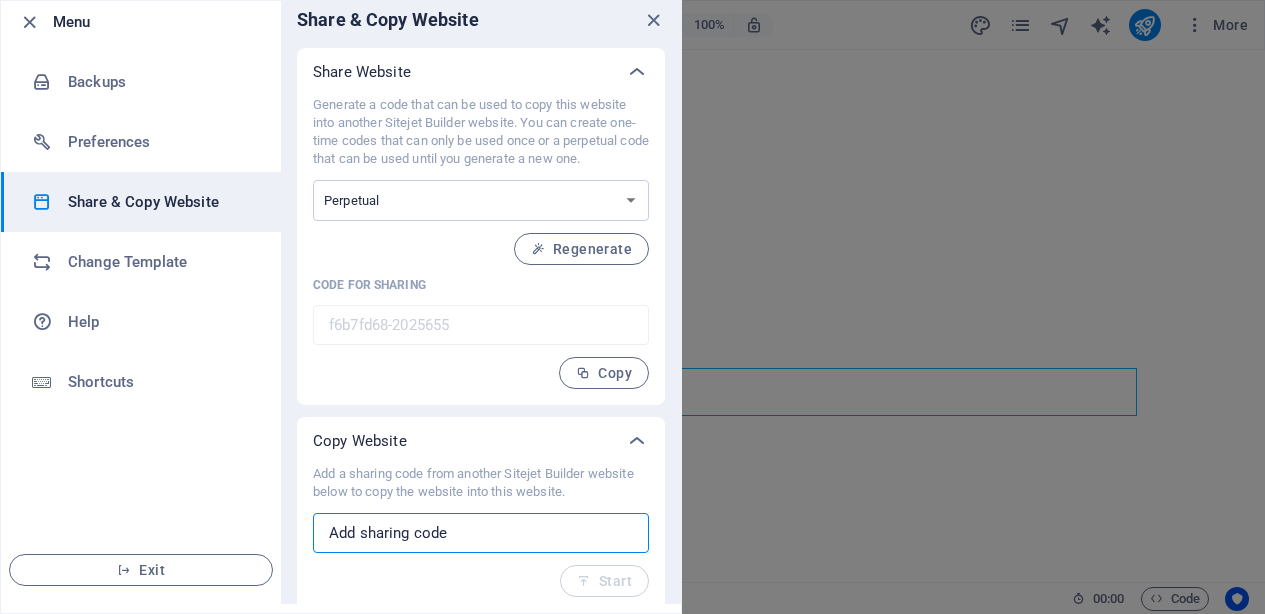 scroll, scrollTop: 0, scrollLeft: 0, axis: both 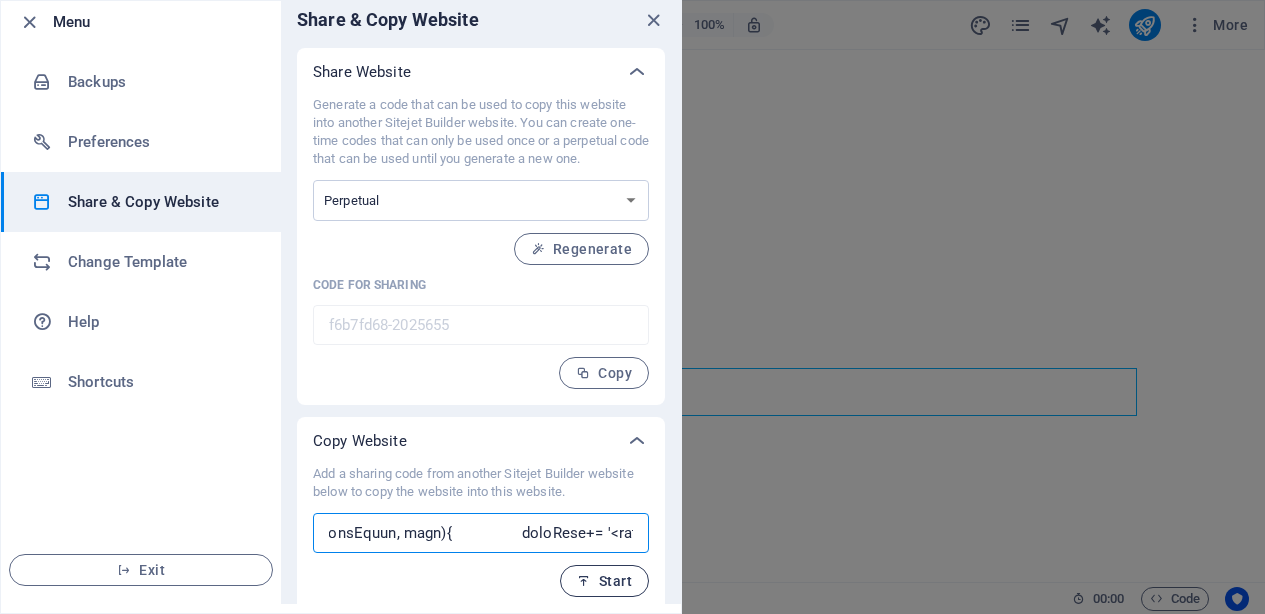 type on "<!DOCTYPE html> <html lang="es"> <head>          <script> window.dataLayer = window.dataLayer || []; </script> <script>(function(w,d,s,l,i){w[l]=w[l]||[];w[l].push({'gtm.start': new Date().getTime(),event:'gtm.js'});var f=d.getElementsByTagName(s)[0], j=d.createElement(s),dl=l!='dataLayer'?'&l='+l:'';j.async=true;j.src= 'https://www.googletagmanager.com/gtm.js?id='+i+dl;f.parentNode.insertBefore(j,f); })(window,document,'script','dataLayer','GTM-556GR4PF');</script>     <meta charset="utf-8">     <meta name="viewport" content="width=device-width, initial-scale=1.0, maximum-scale=1.0, user-scalable=no" />             <meta name="title" content="Colombina - El Sabor Es Infinito">         <meta name="description" content="Somos una compañía global de alimentos que busca cautivar al consumidor a través de la innovación y el sabor de sus productos.">         <meta property="og:title" content="Colombina - El Sabor Es Infinito">         <meta property="og:description" content="Somos una compañía global de aliment..." 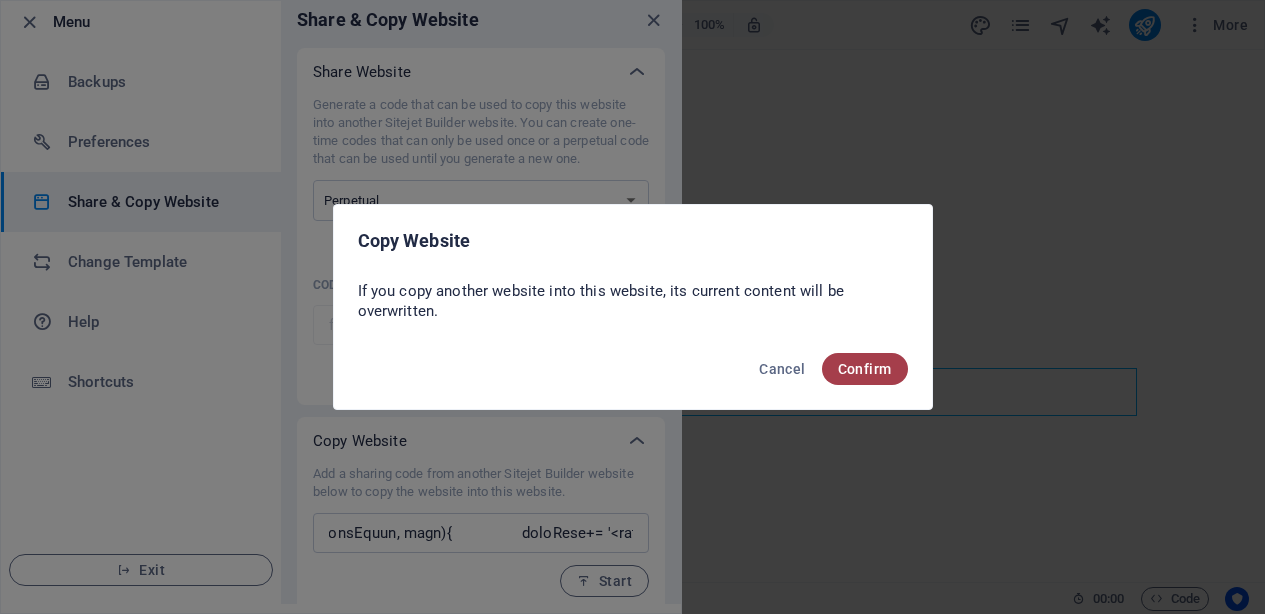 click on "Confirm" at bounding box center (865, 369) 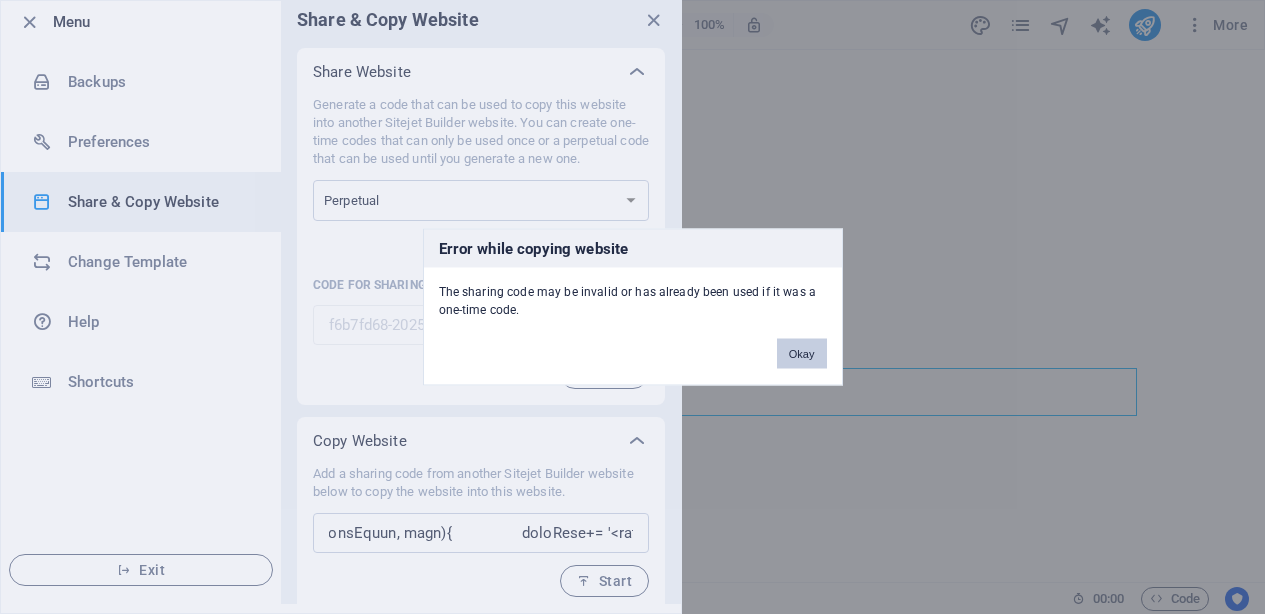 click on "Okay" at bounding box center (802, 354) 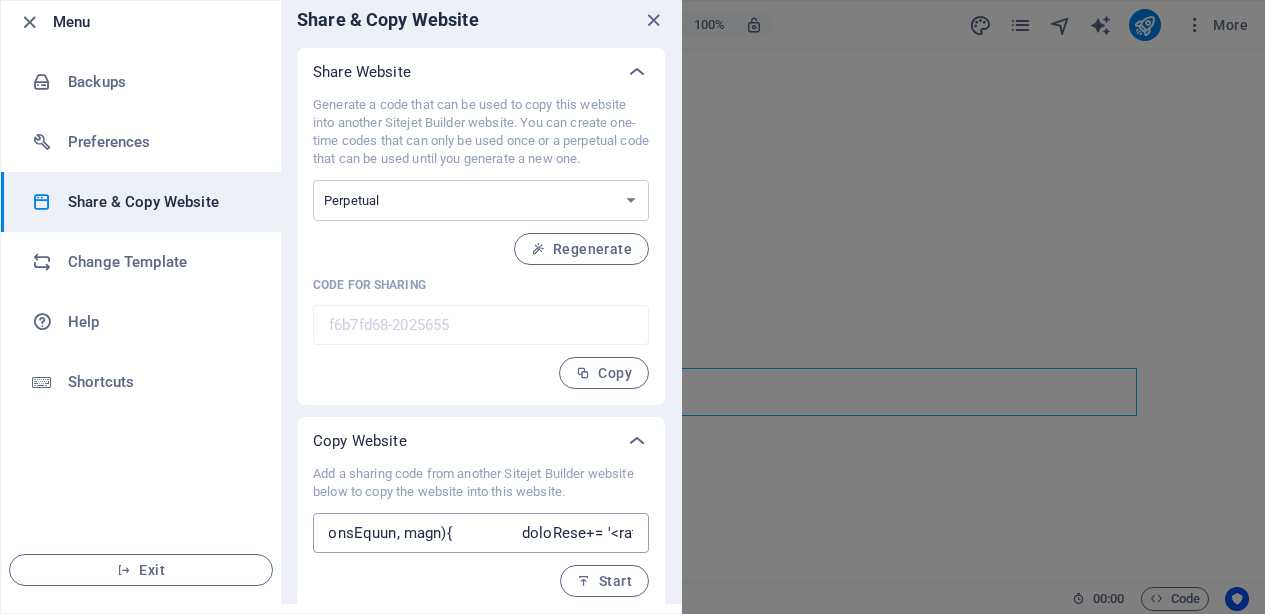 click at bounding box center [481, 533] 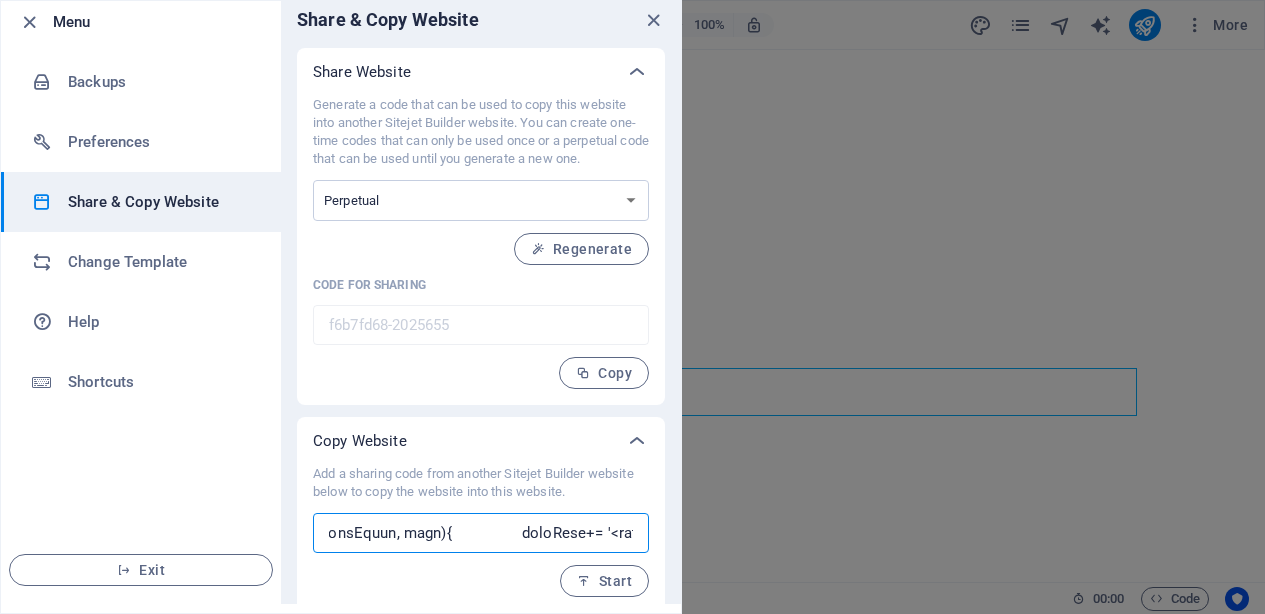 click at bounding box center [481, 533] 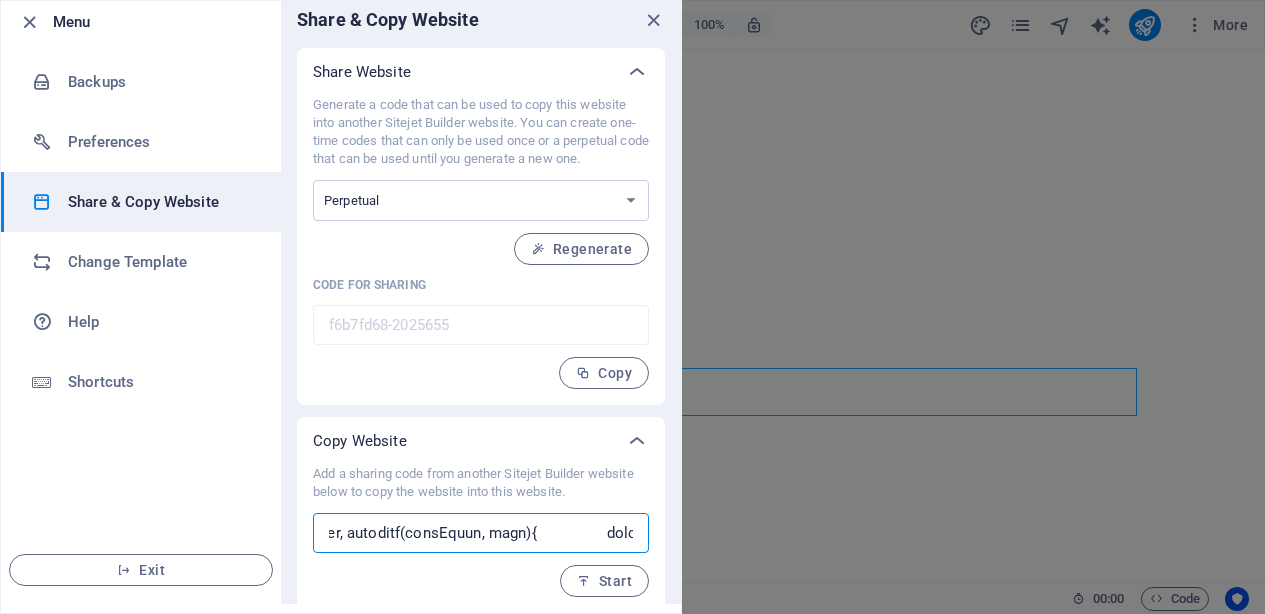 scroll, scrollTop: 0, scrollLeft: 797969, axis: horizontal 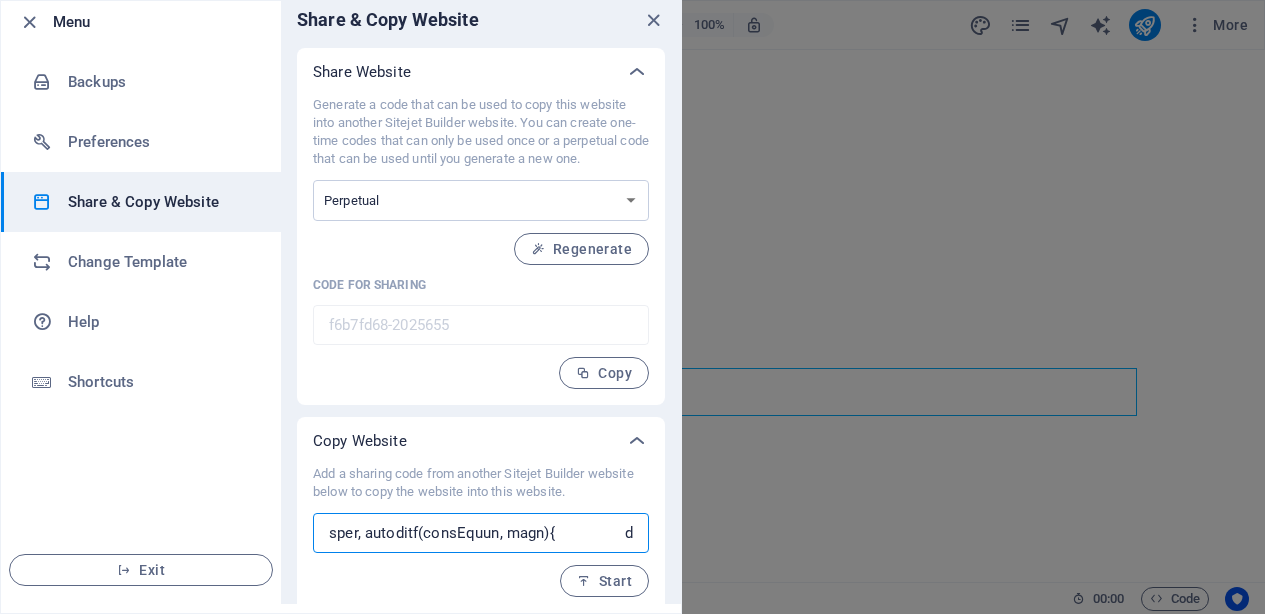 click at bounding box center (481, 533) 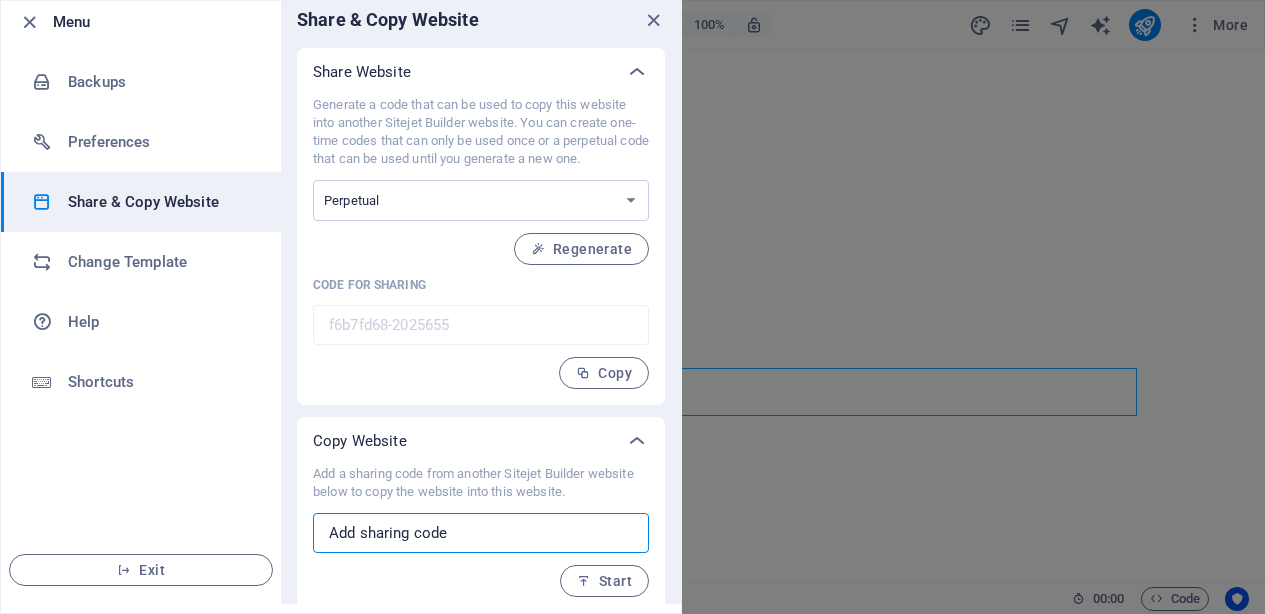 scroll, scrollTop: 0, scrollLeft: 0, axis: both 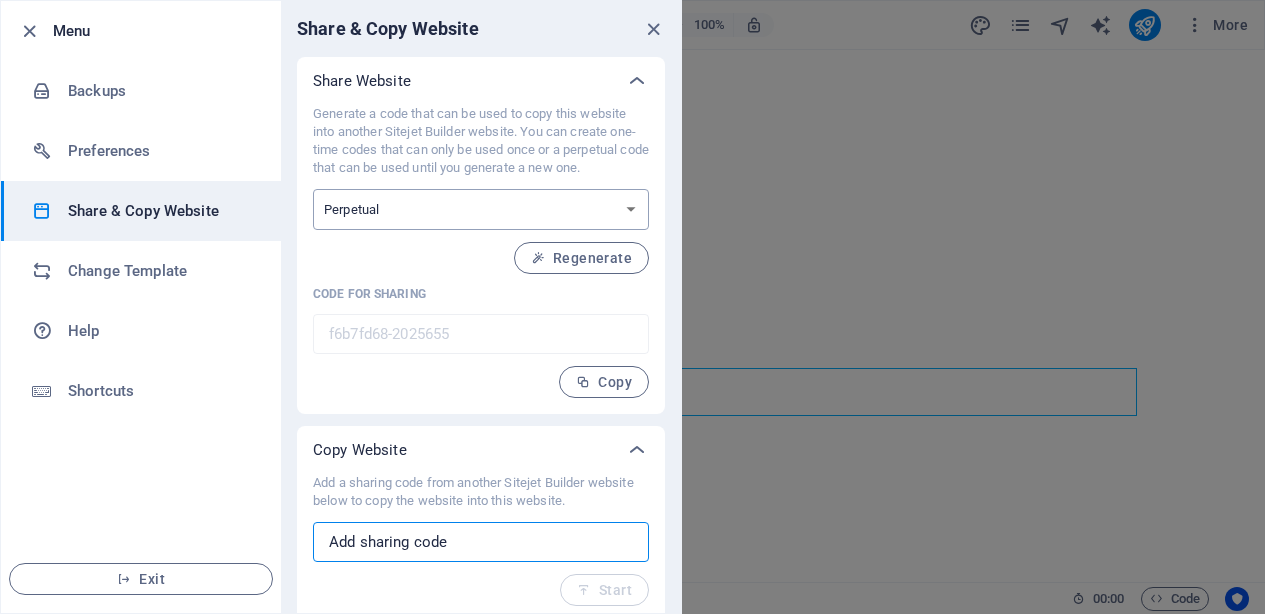 type 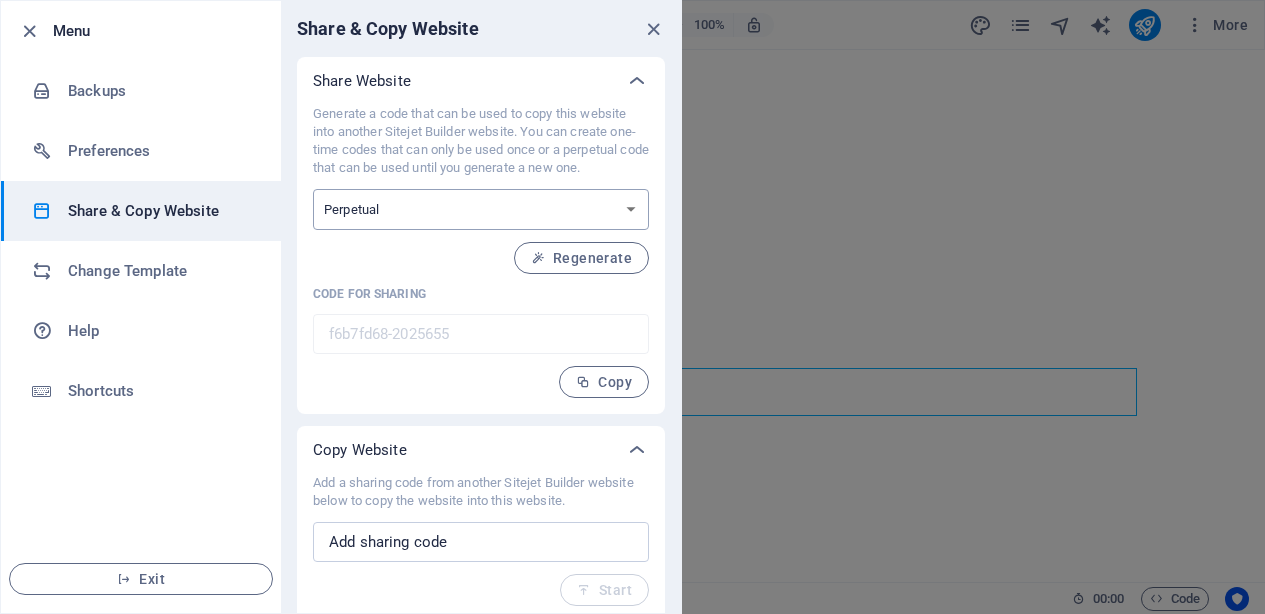 click on "Perpetual" at bounding box center (0, 0) 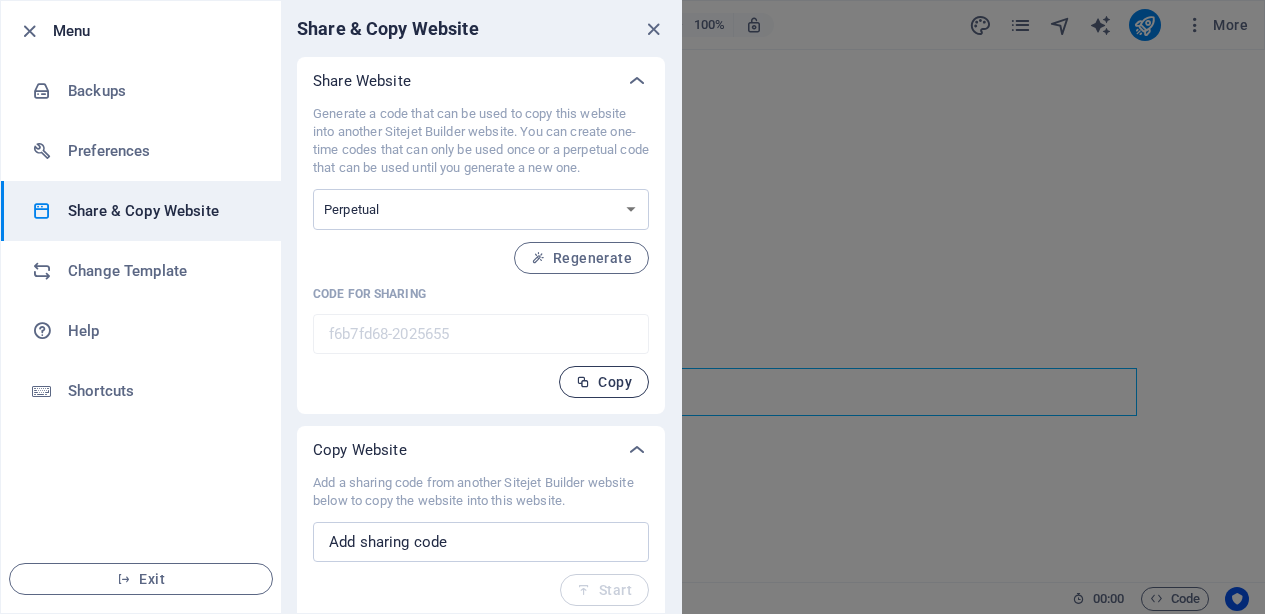 click on "Copy" at bounding box center [604, 382] 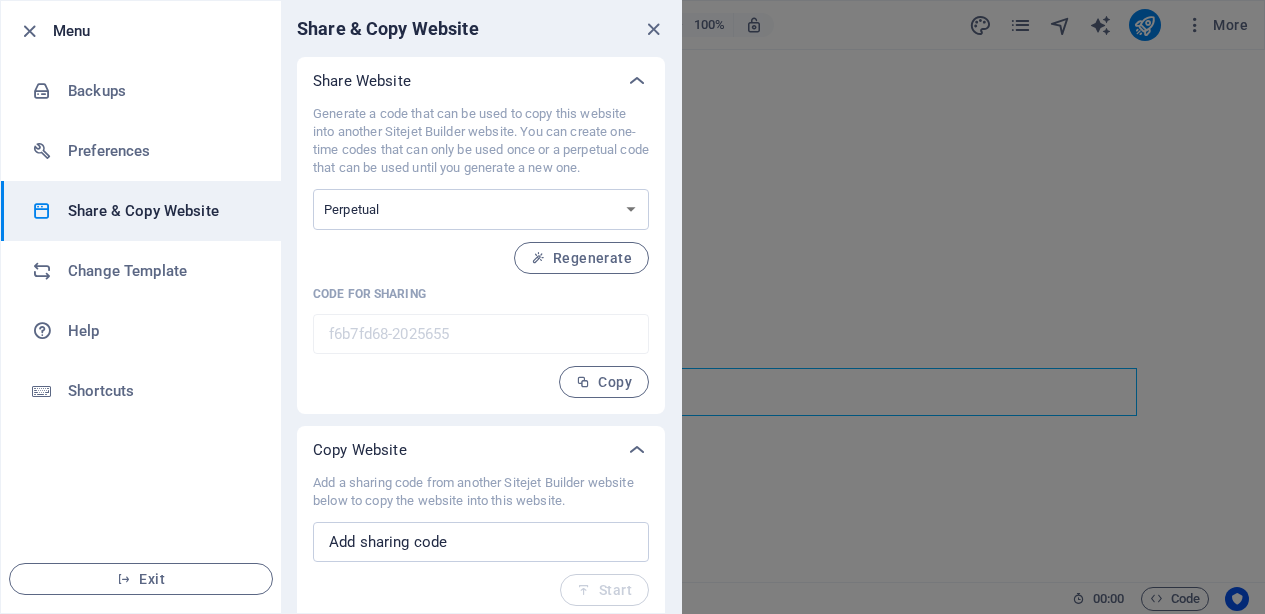 scroll, scrollTop: 27, scrollLeft: 0, axis: vertical 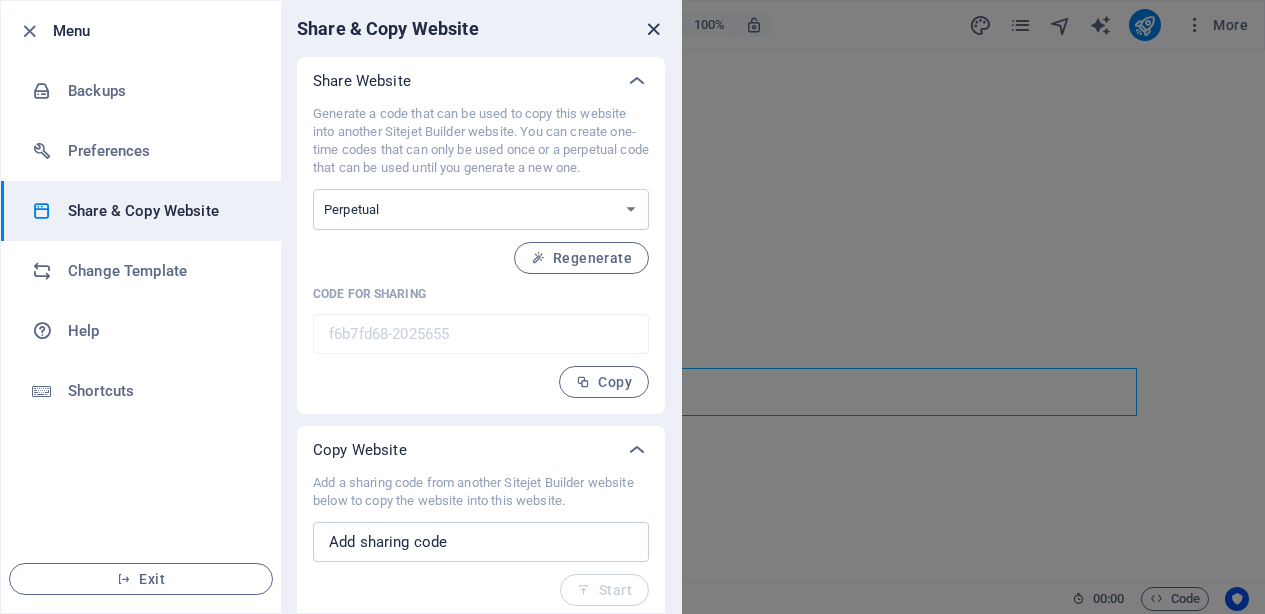 click at bounding box center [653, 29] 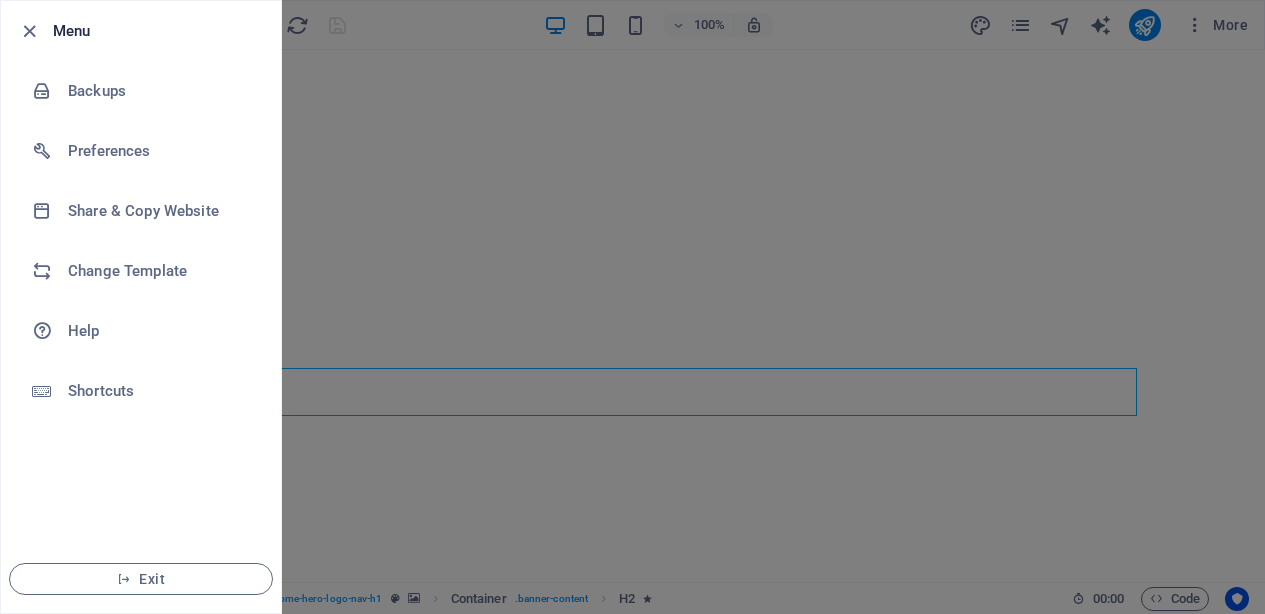 click at bounding box center (632, 307) 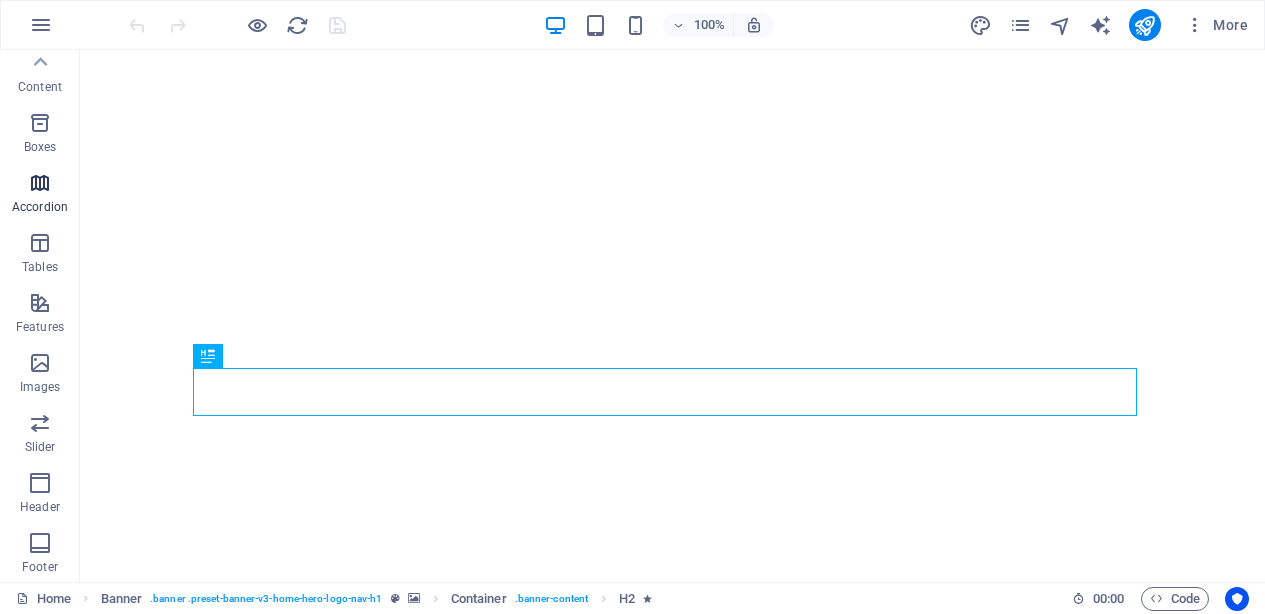 scroll, scrollTop: 0, scrollLeft: 0, axis: both 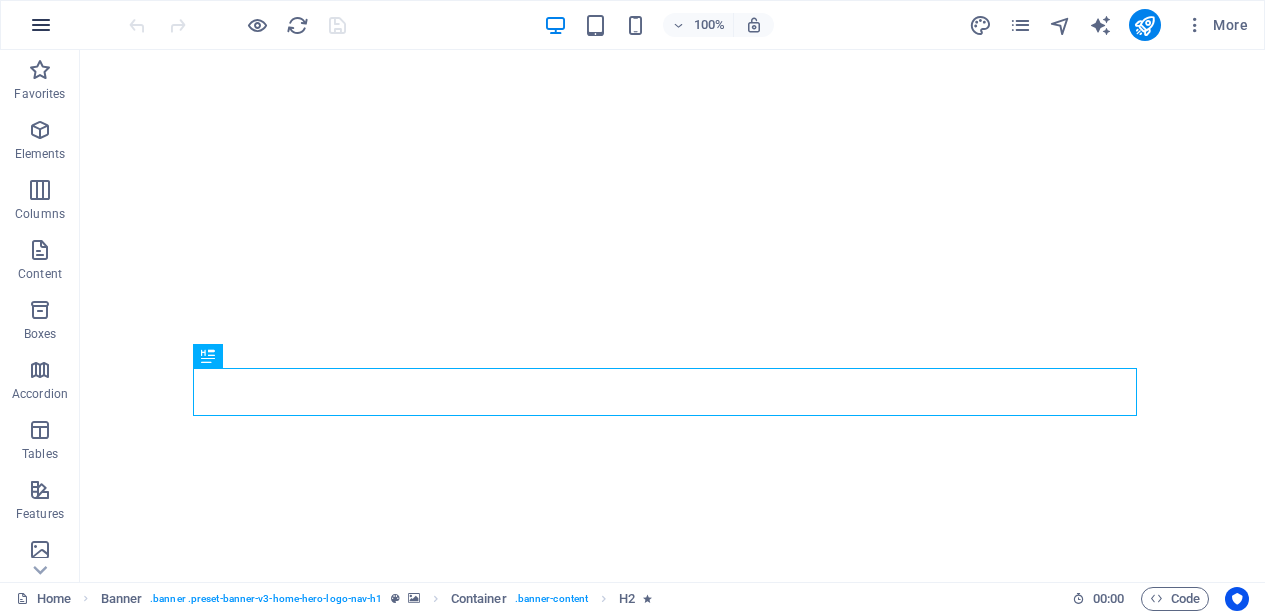 click at bounding box center (41, 25) 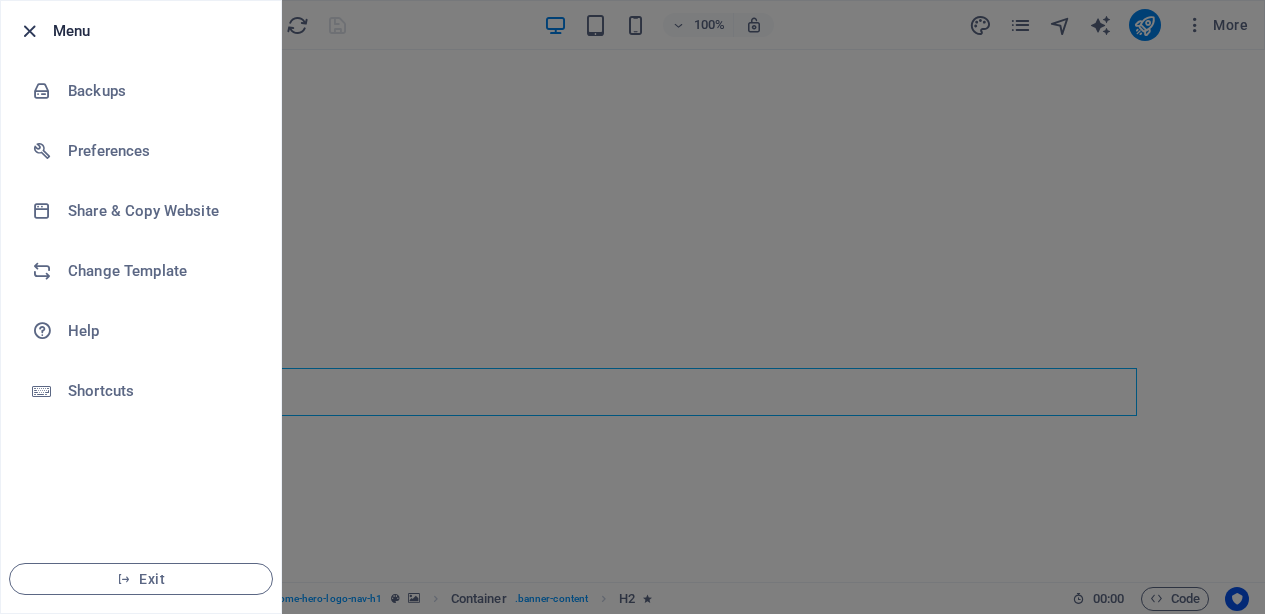 click at bounding box center [29, 31] 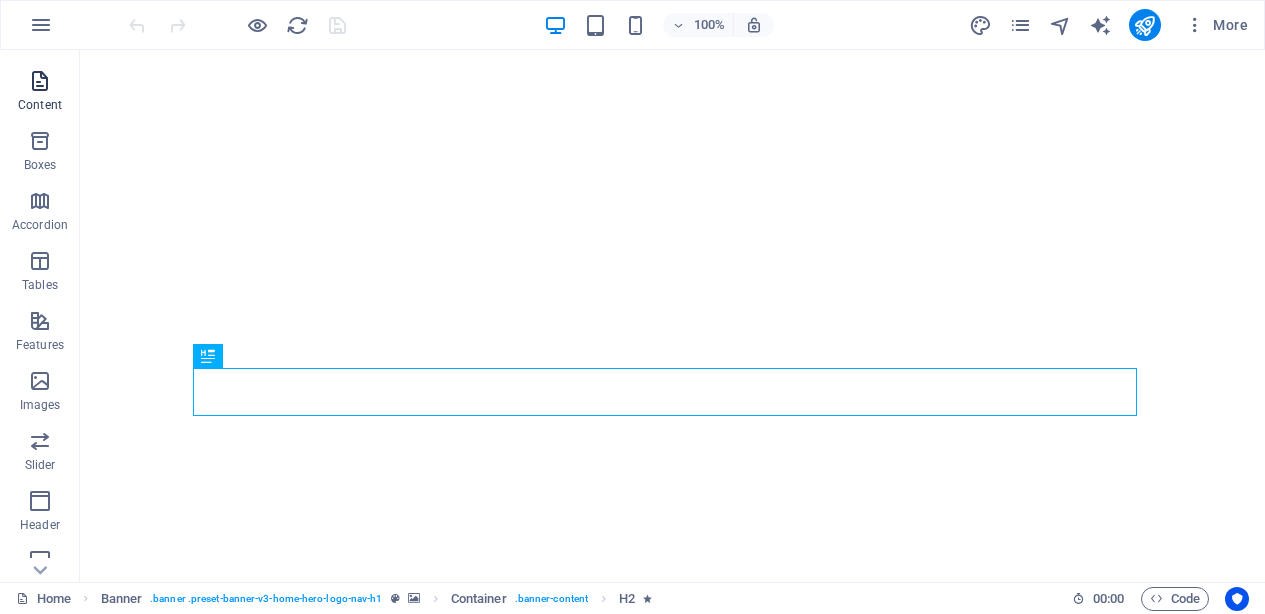 scroll, scrollTop: 177, scrollLeft: 0, axis: vertical 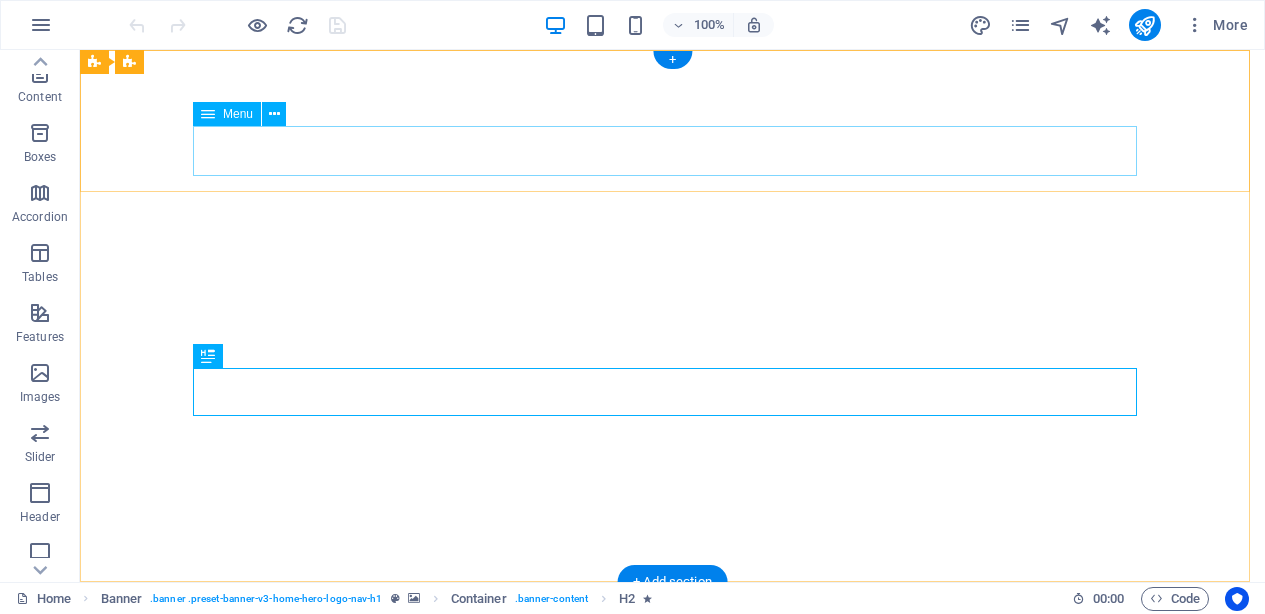 click on "Inicio Sobre nosotros Servicios Menú Preguntas Frecuentes" at bounding box center [673, 683] 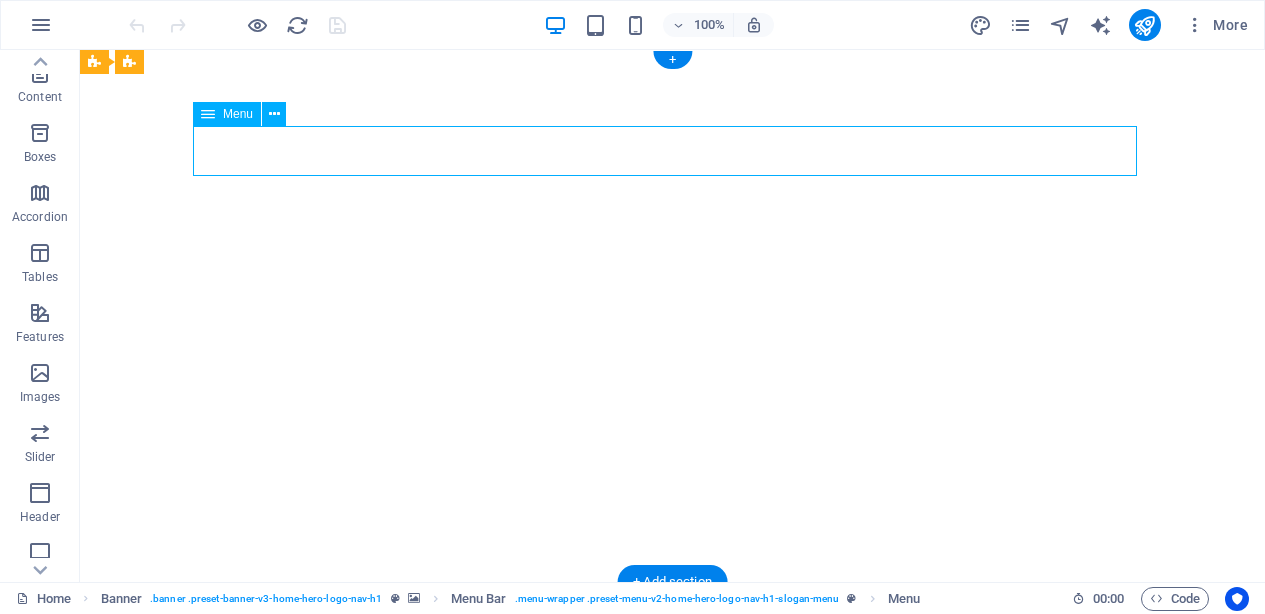 click on "Inicio Sobre nosotros Servicios Menú Preguntas Frecuentes" at bounding box center [673, 683] 